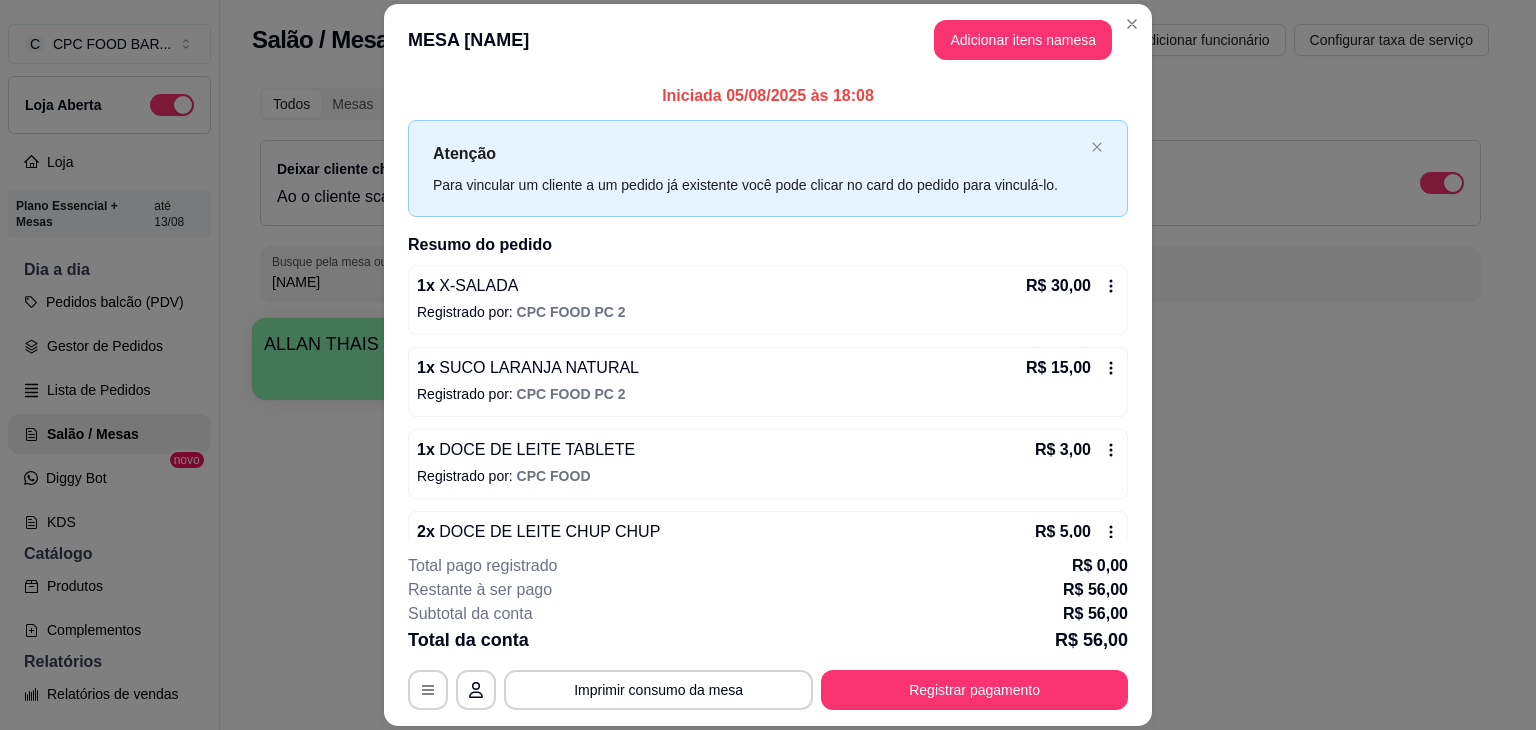 scroll, scrollTop: 0, scrollLeft: 0, axis: both 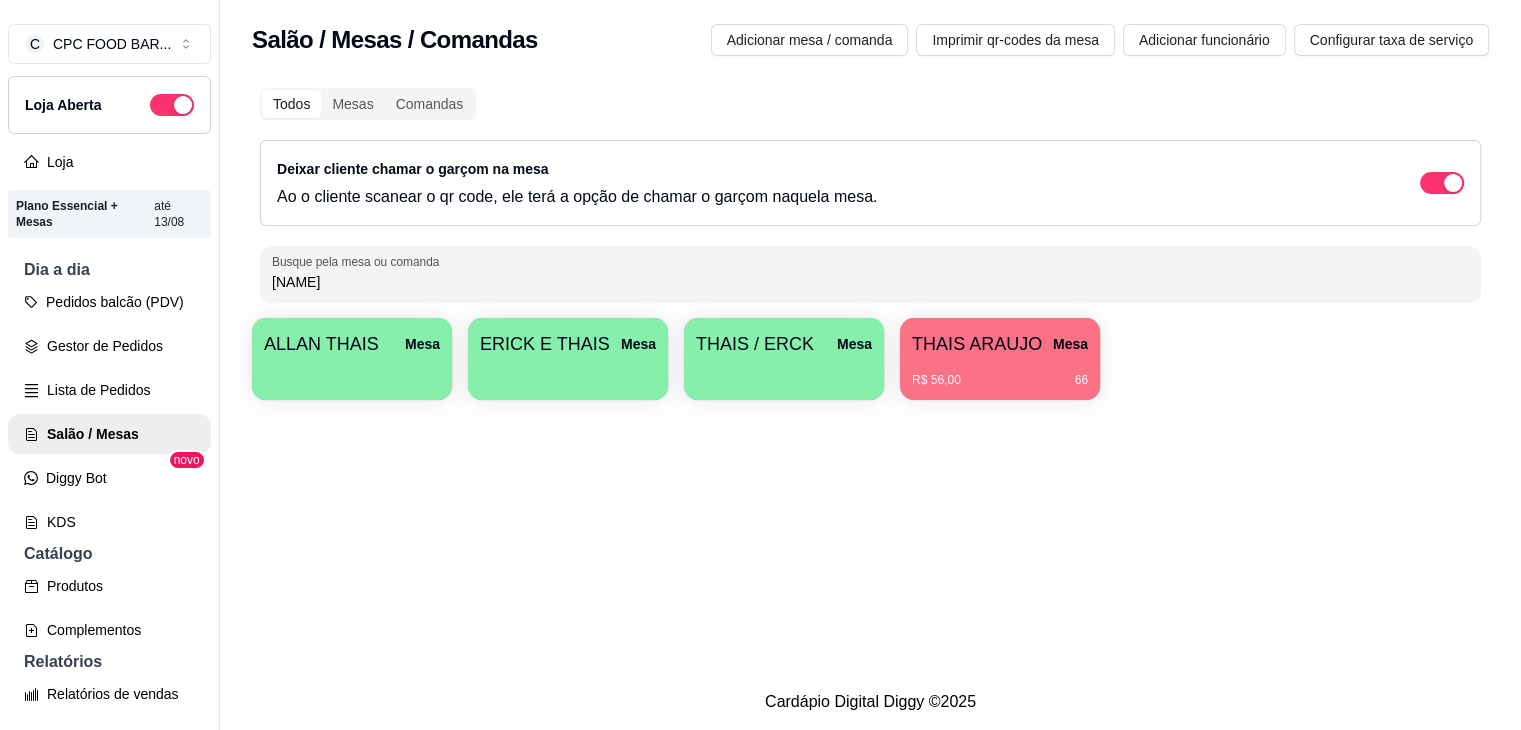 drag, startPoint x: 353, startPoint y: 283, endPoint x: 182, endPoint y: 252, distance: 173.78723 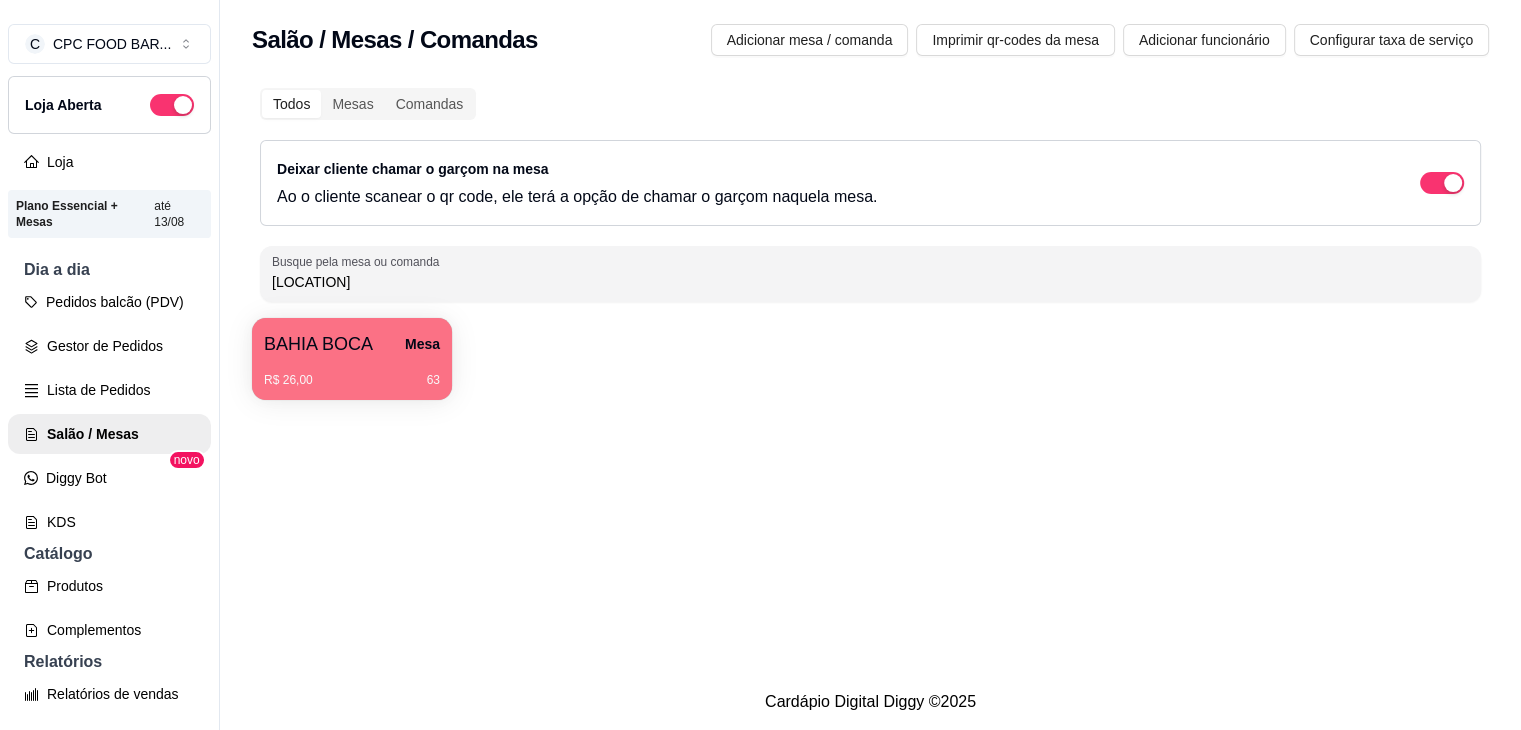 type on "[LOCATION]" 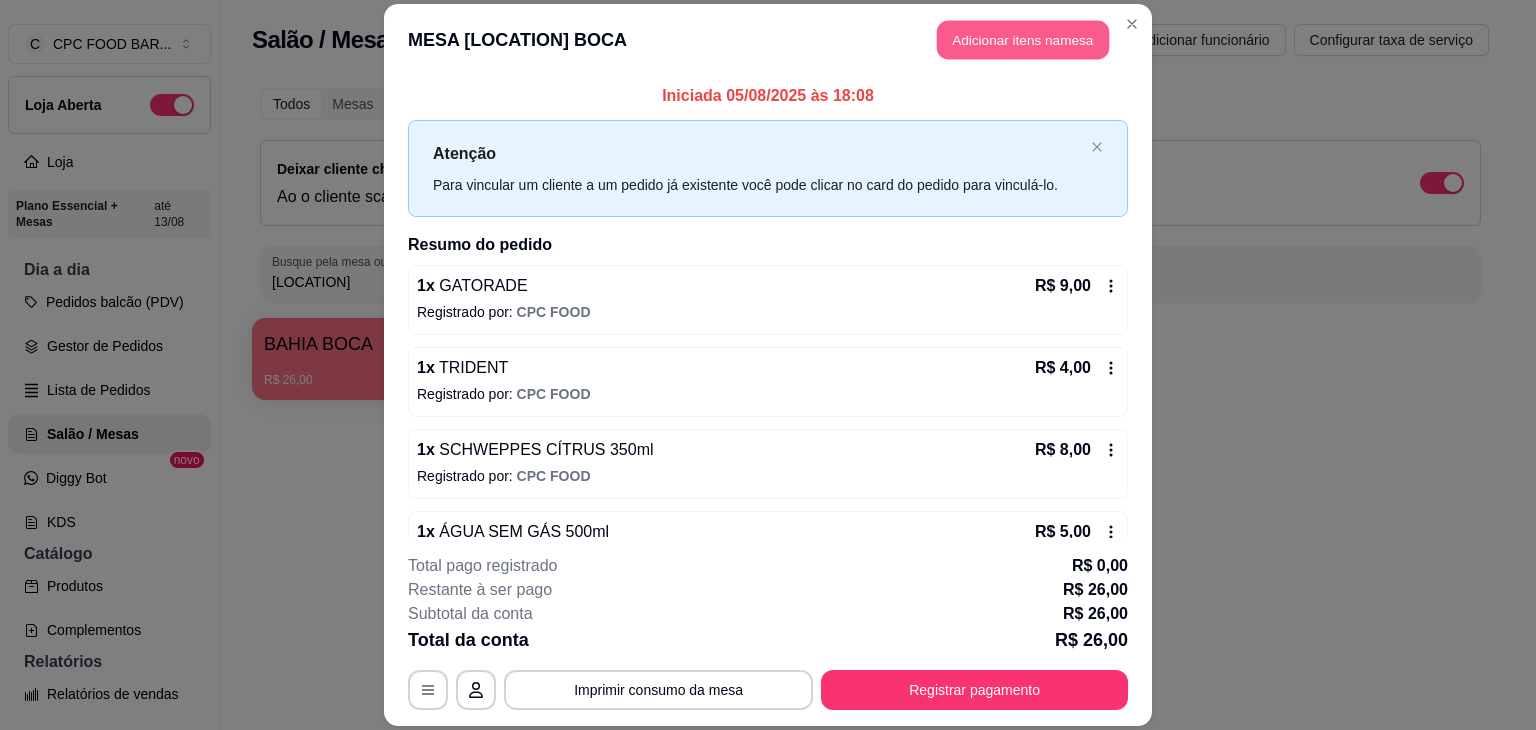 click on "Adicionar itens na  mesa" at bounding box center (1023, 39) 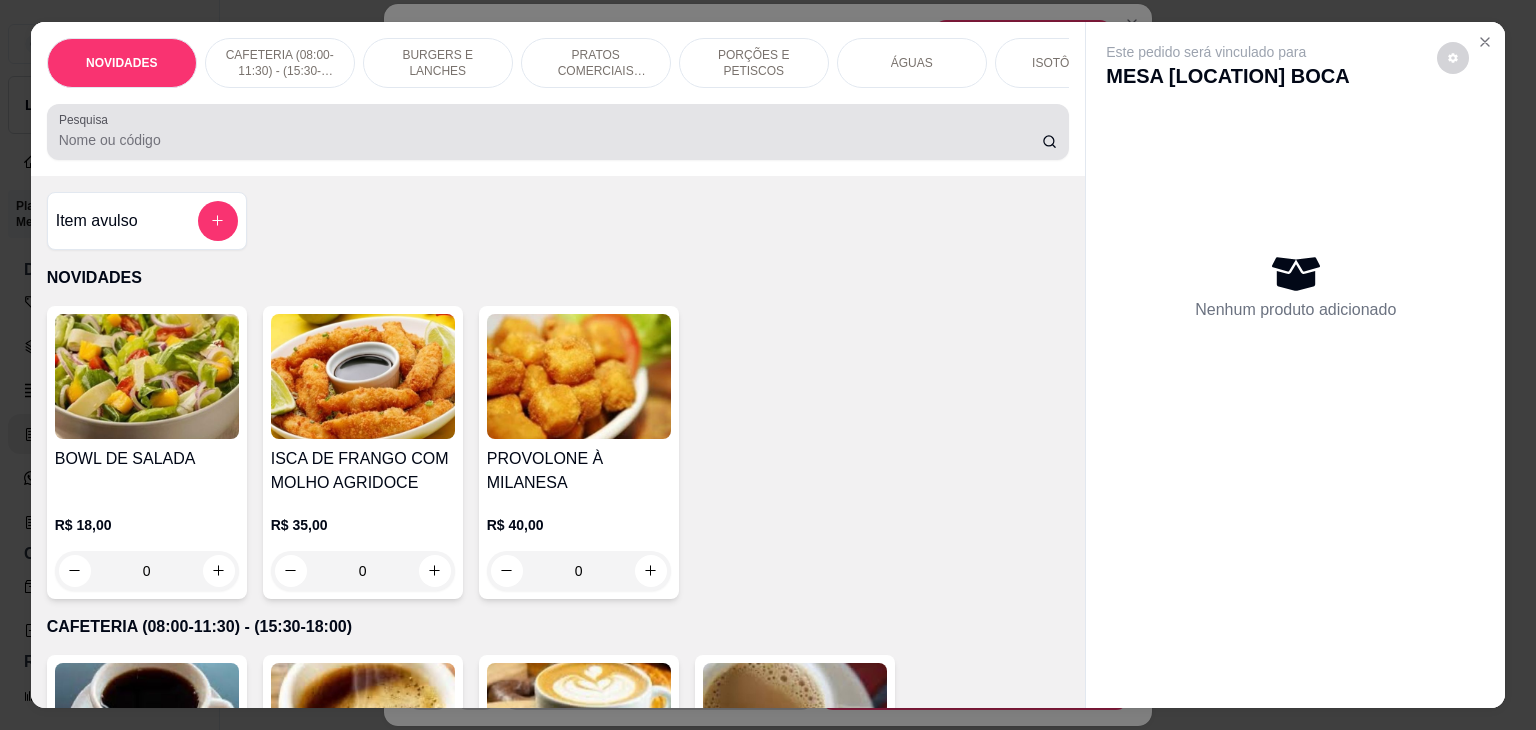 click on "Pesquisa" at bounding box center [550, 140] 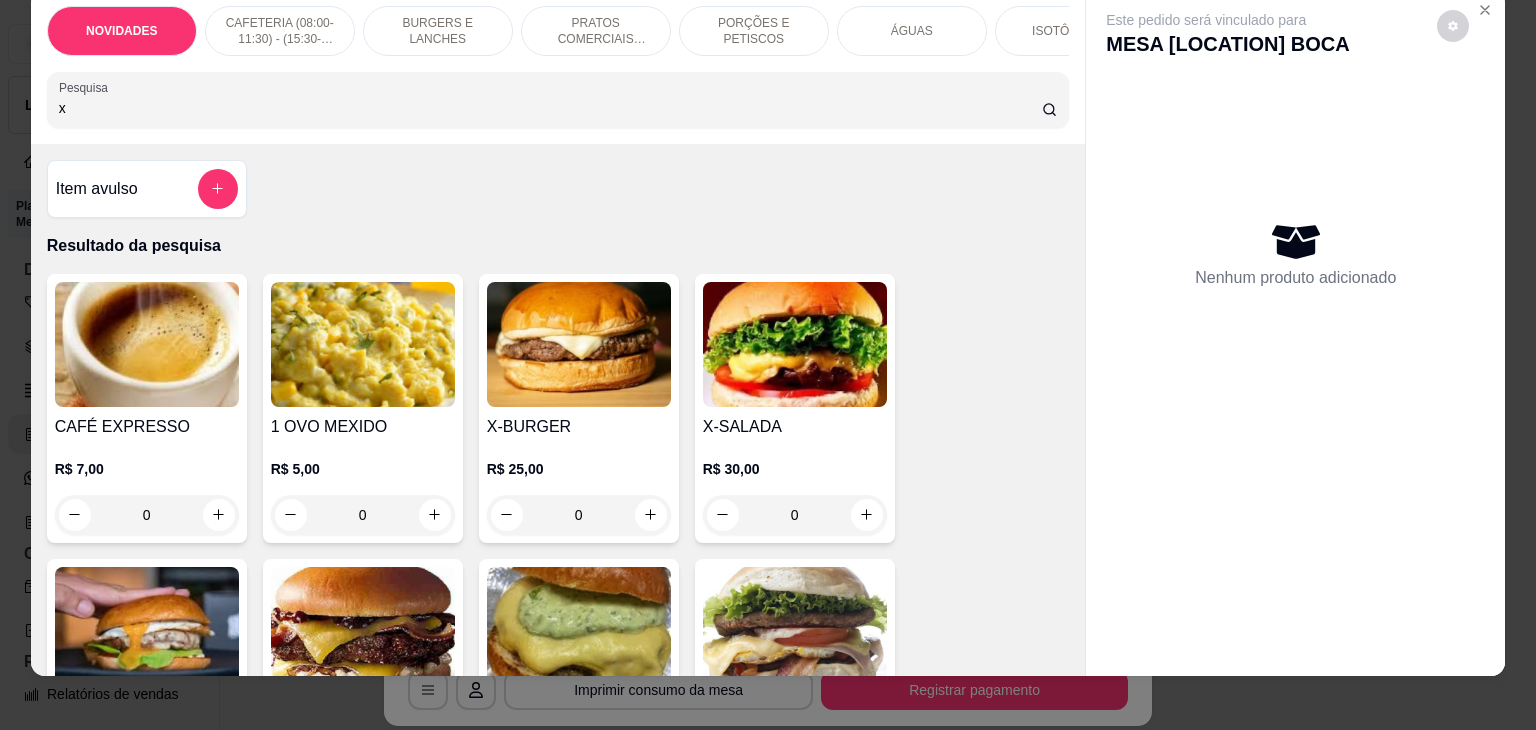 scroll, scrollTop: 49, scrollLeft: 0, axis: vertical 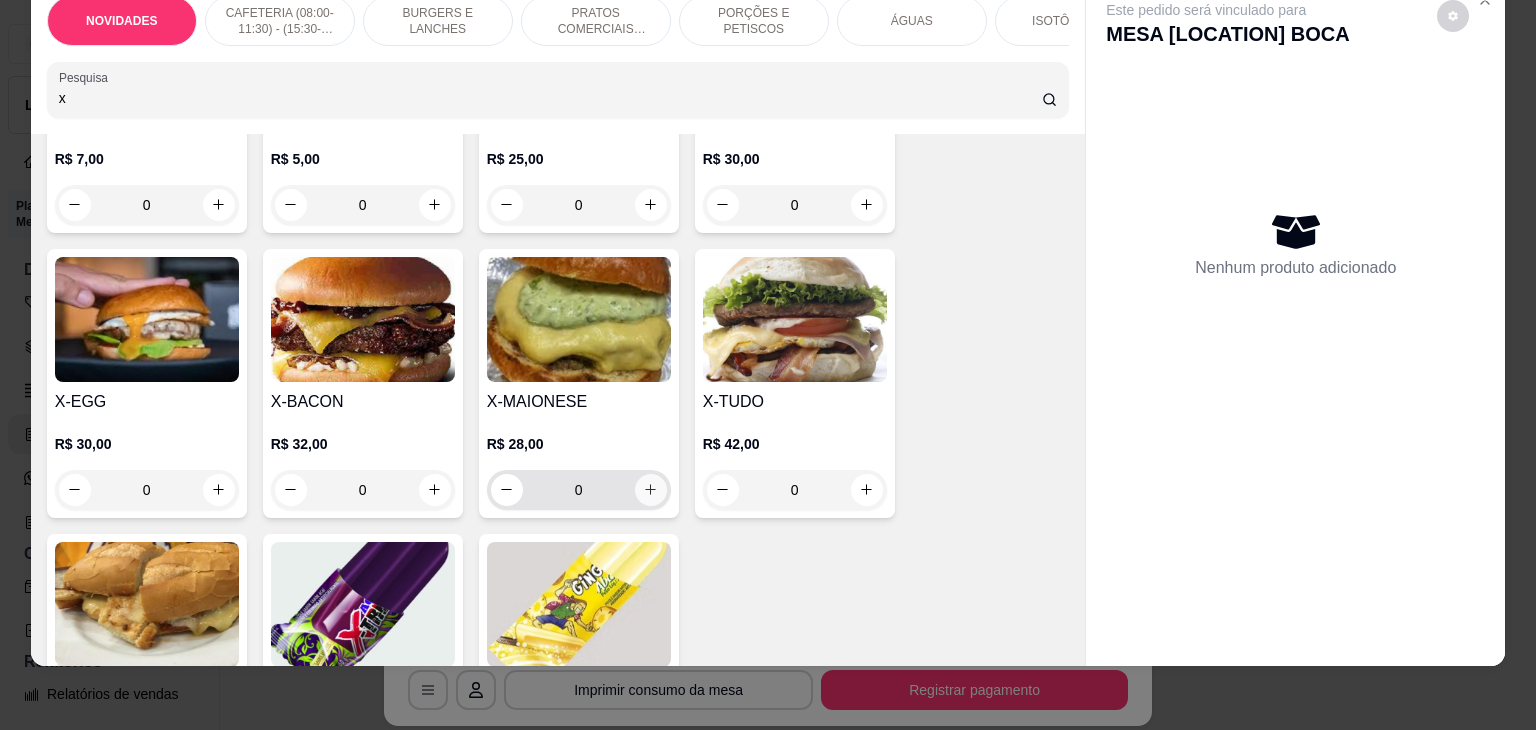 type on "x" 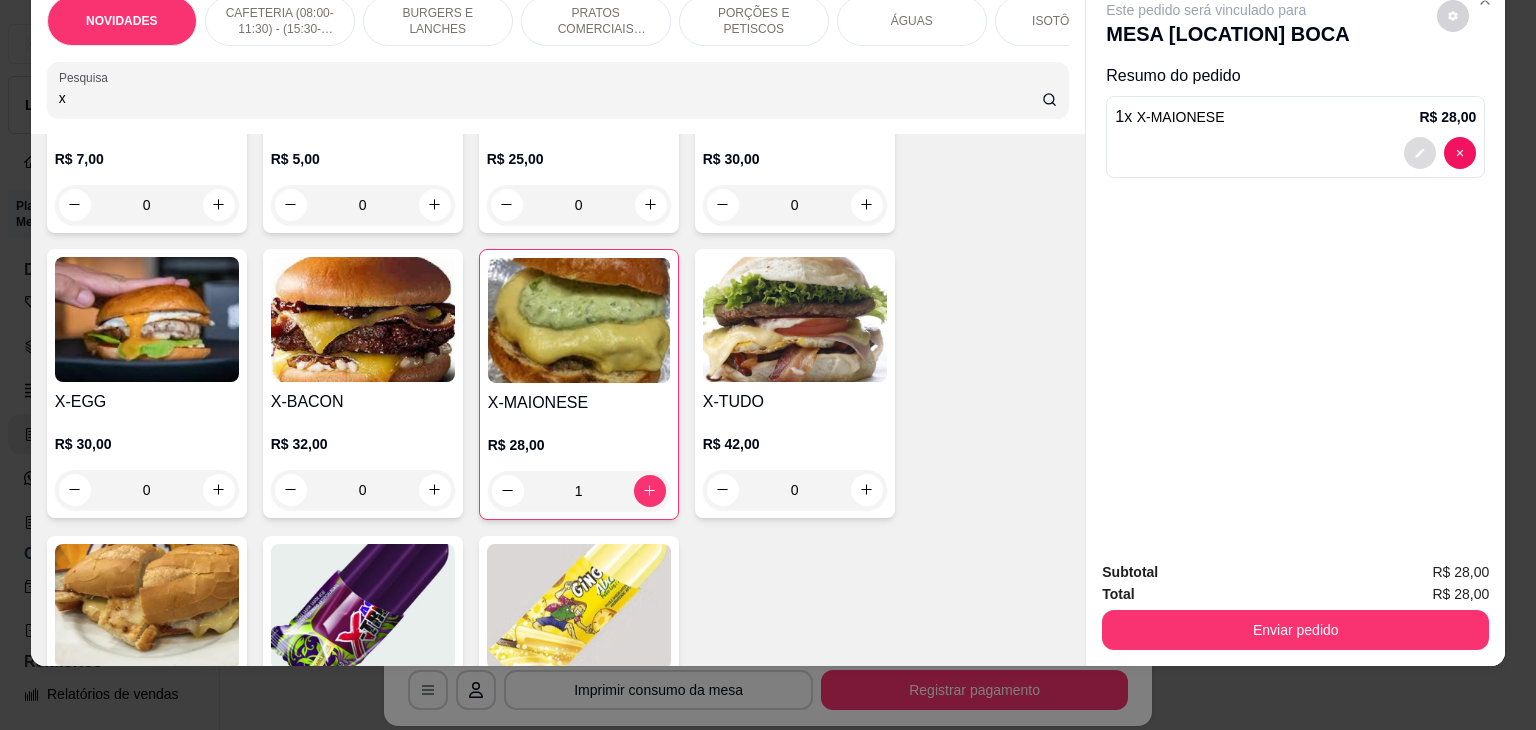 click at bounding box center [1420, 153] 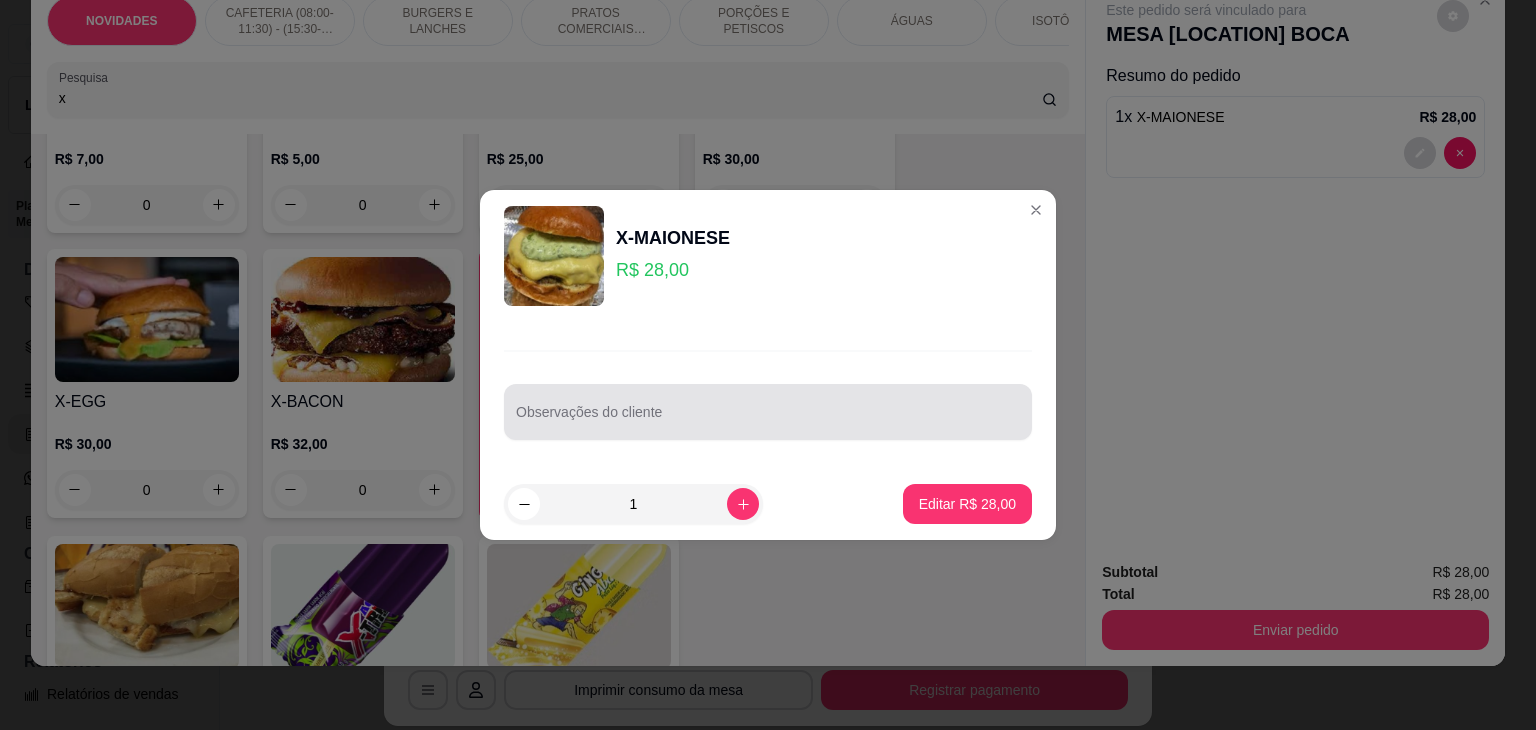 click on "Observações do cliente" at bounding box center [768, 420] 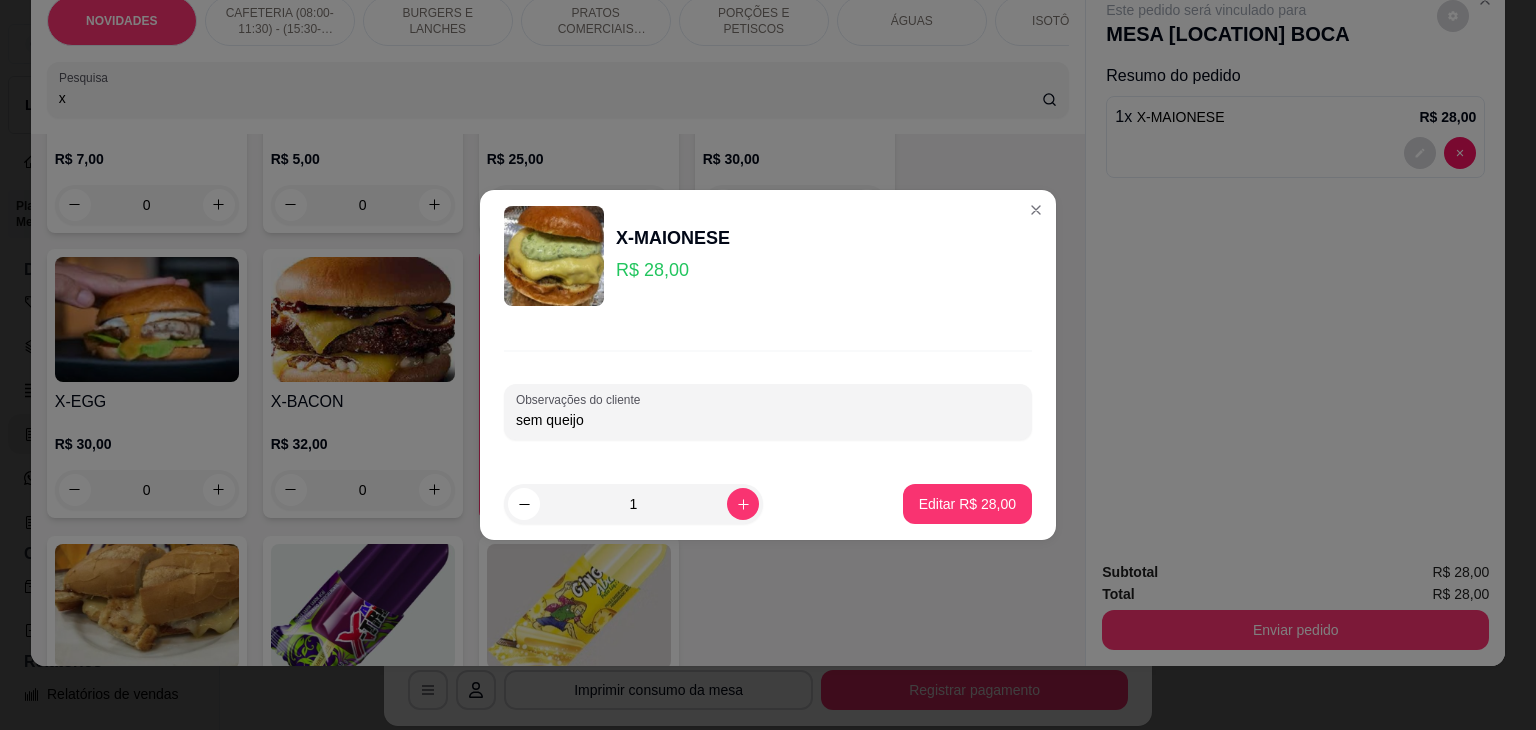 type on "sem queijo" 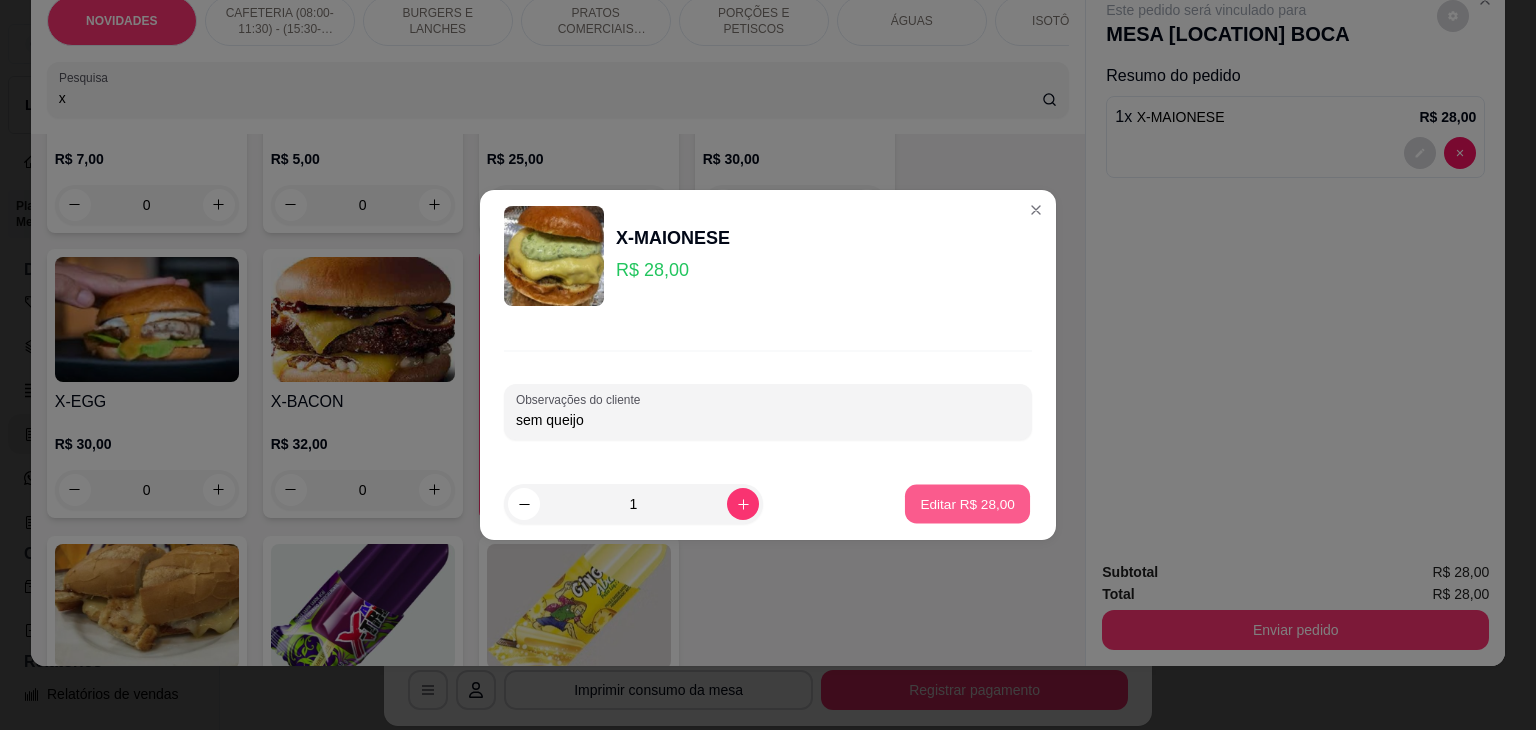click on "Editar   R$ 28,00" at bounding box center (967, 504) 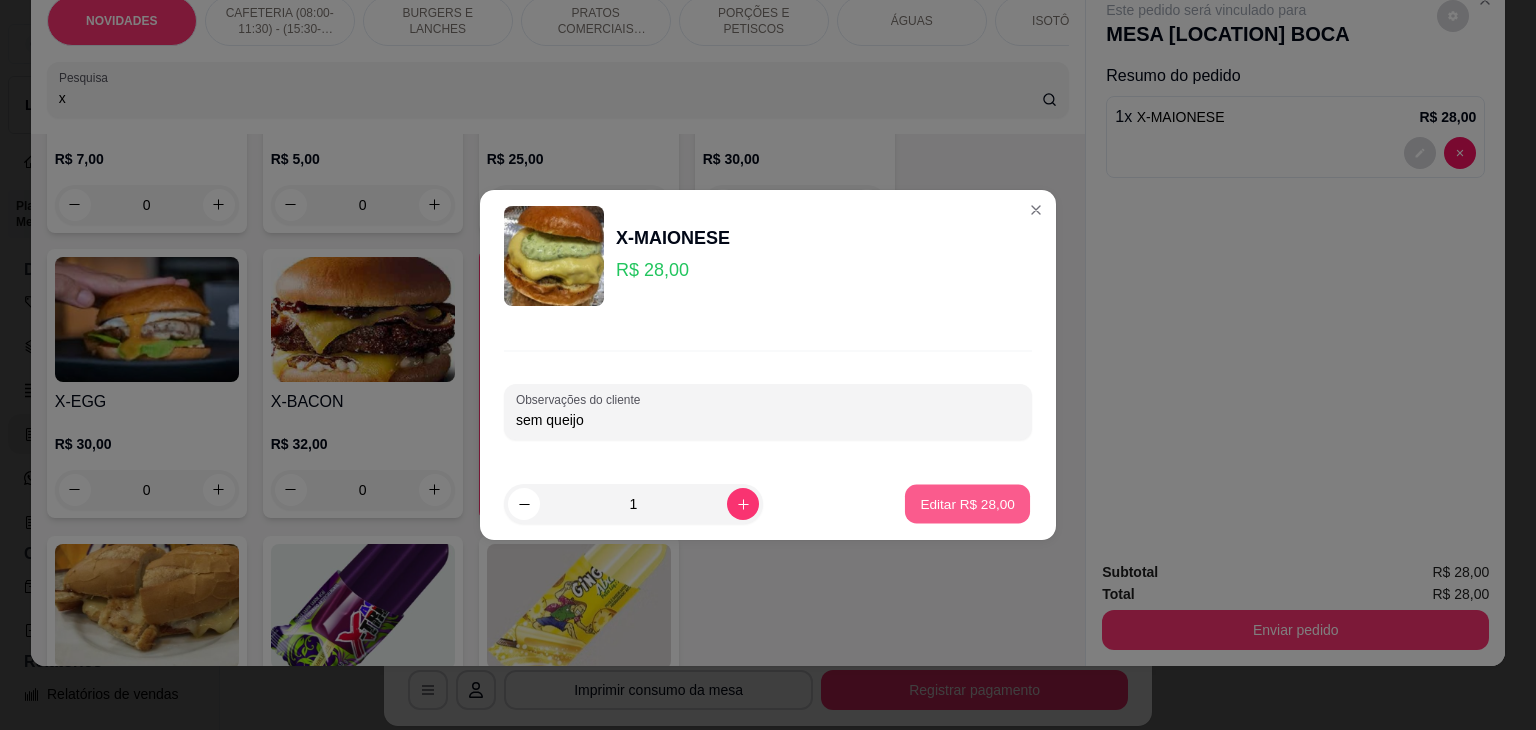 type on "0" 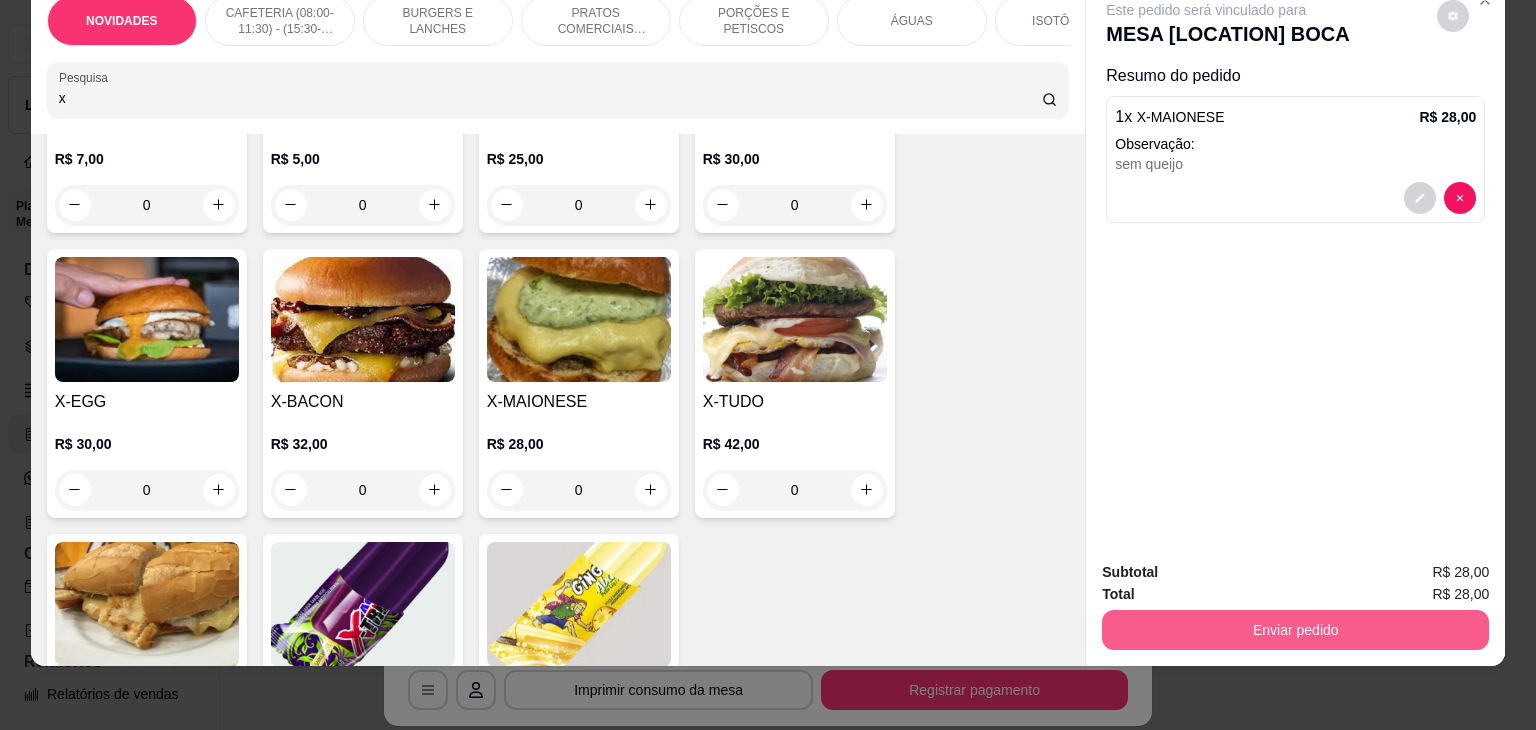 click on "Enviar pedido" at bounding box center (1295, 630) 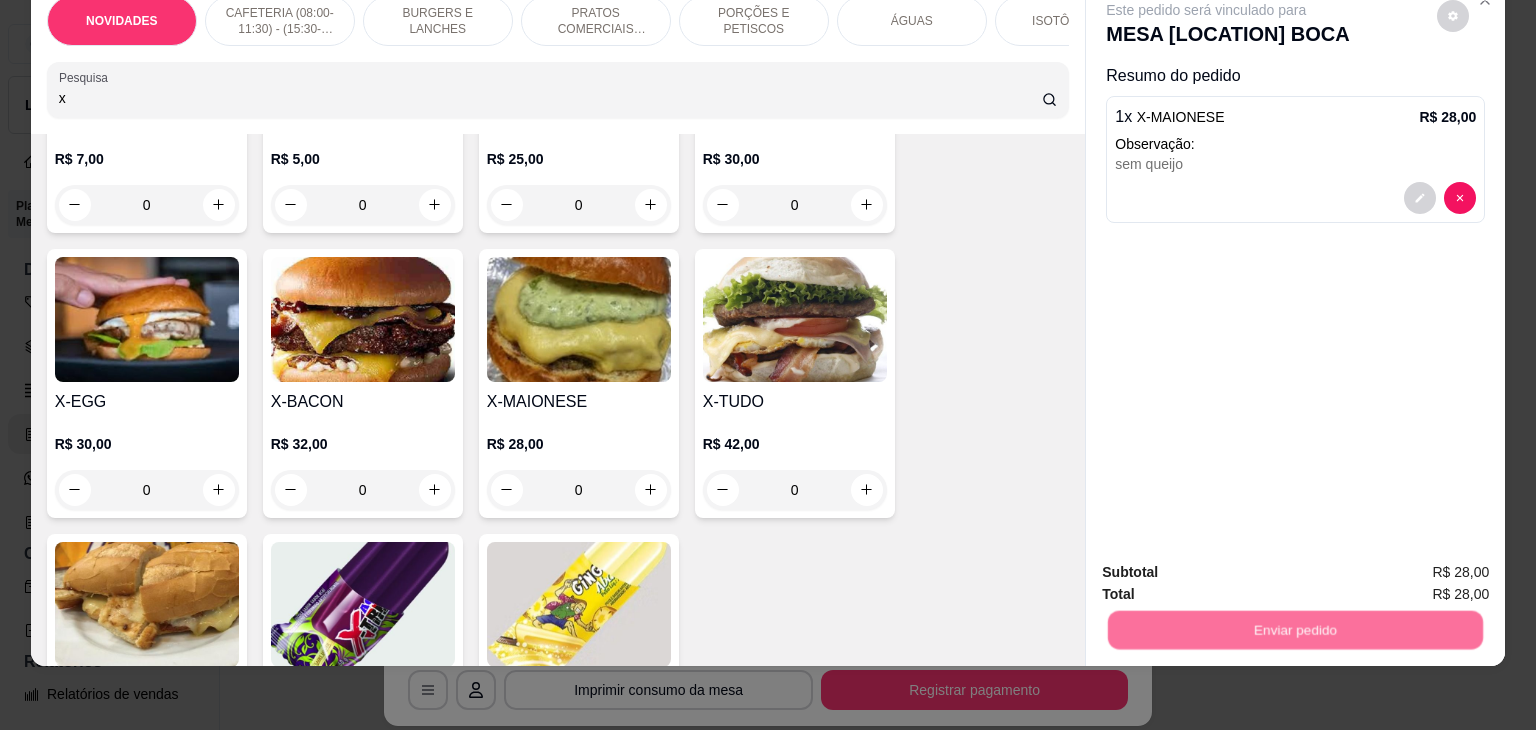 click on "Não registrar e enviar pedido" at bounding box center [1229, 564] 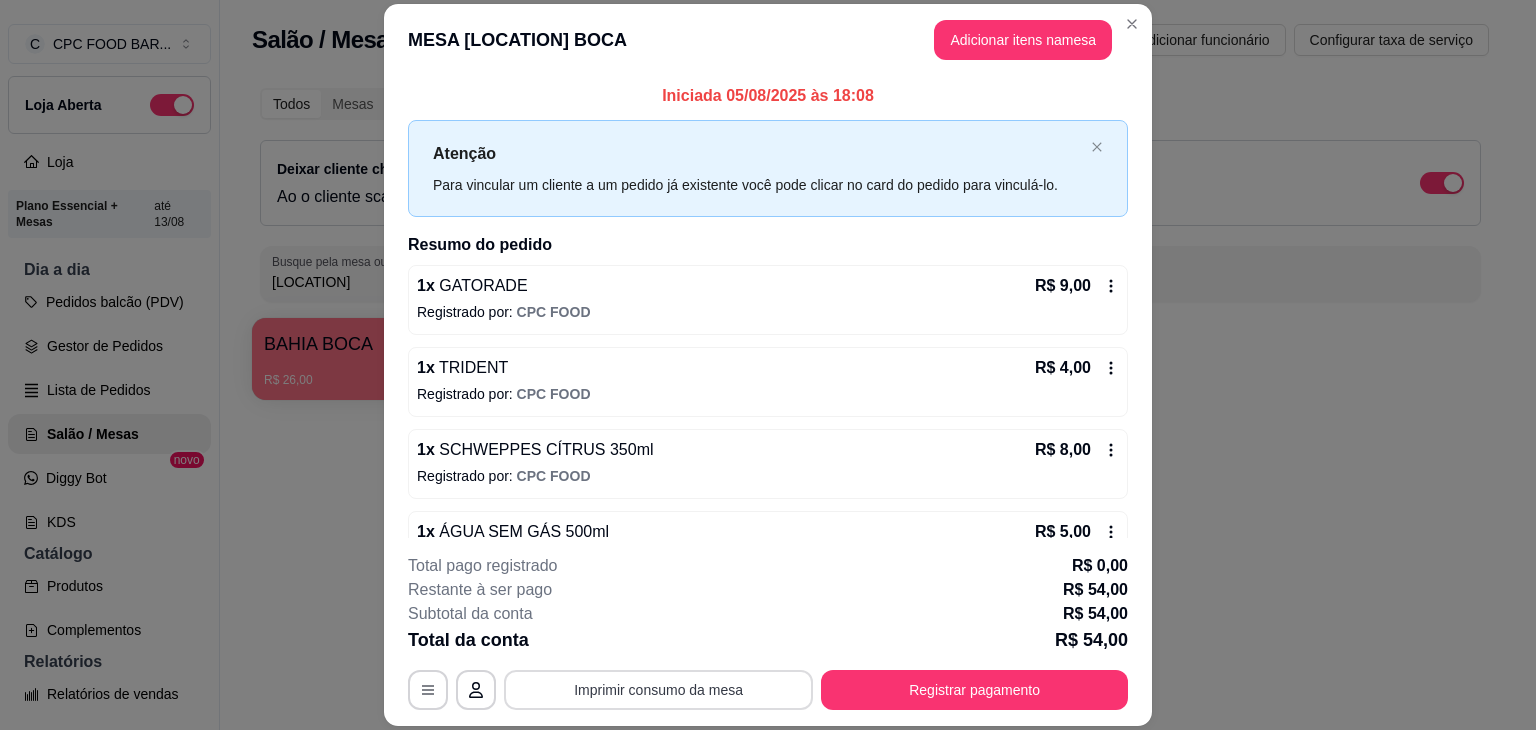 click on "Imprimir consumo da mesa" at bounding box center [658, 690] 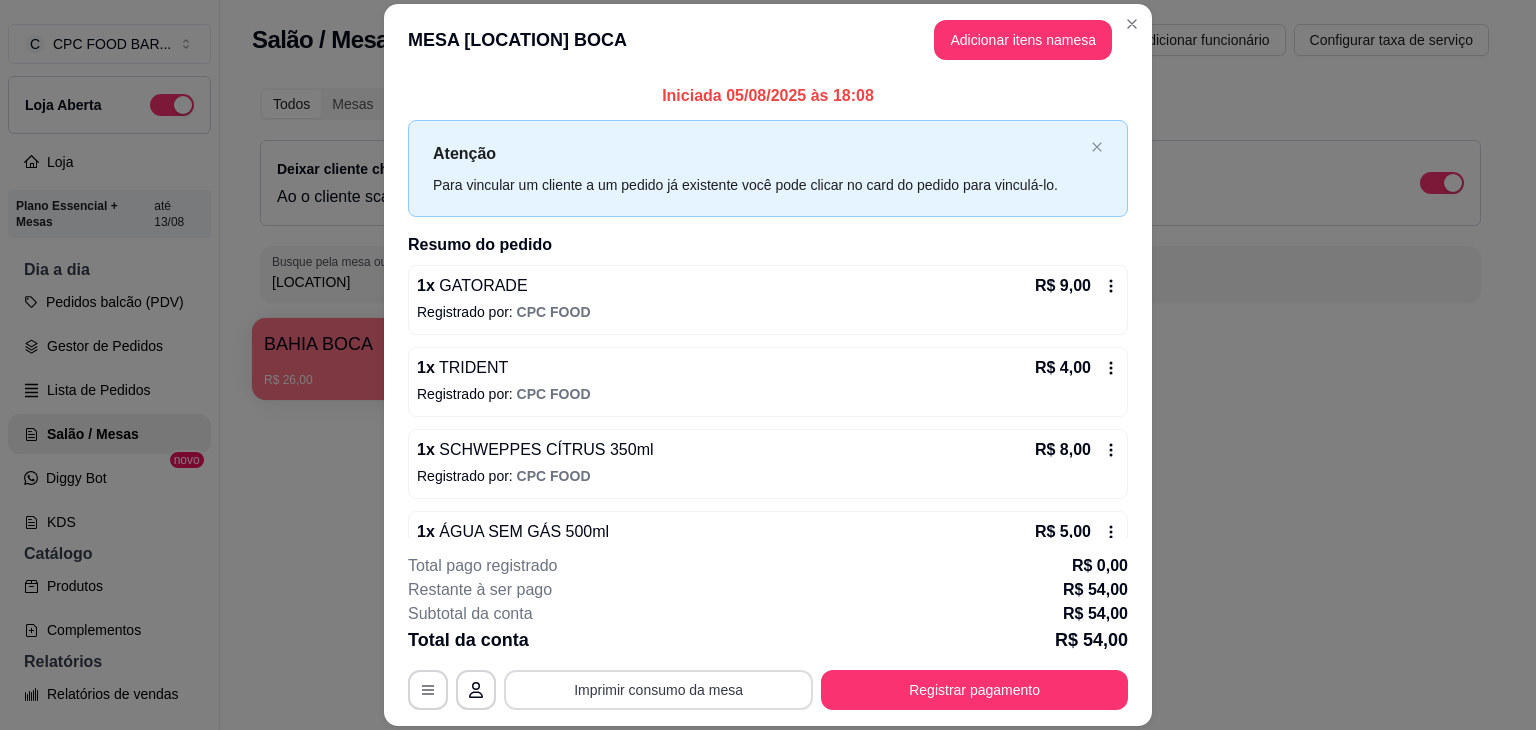 scroll, scrollTop: 0, scrollLeft: 0, axis: both 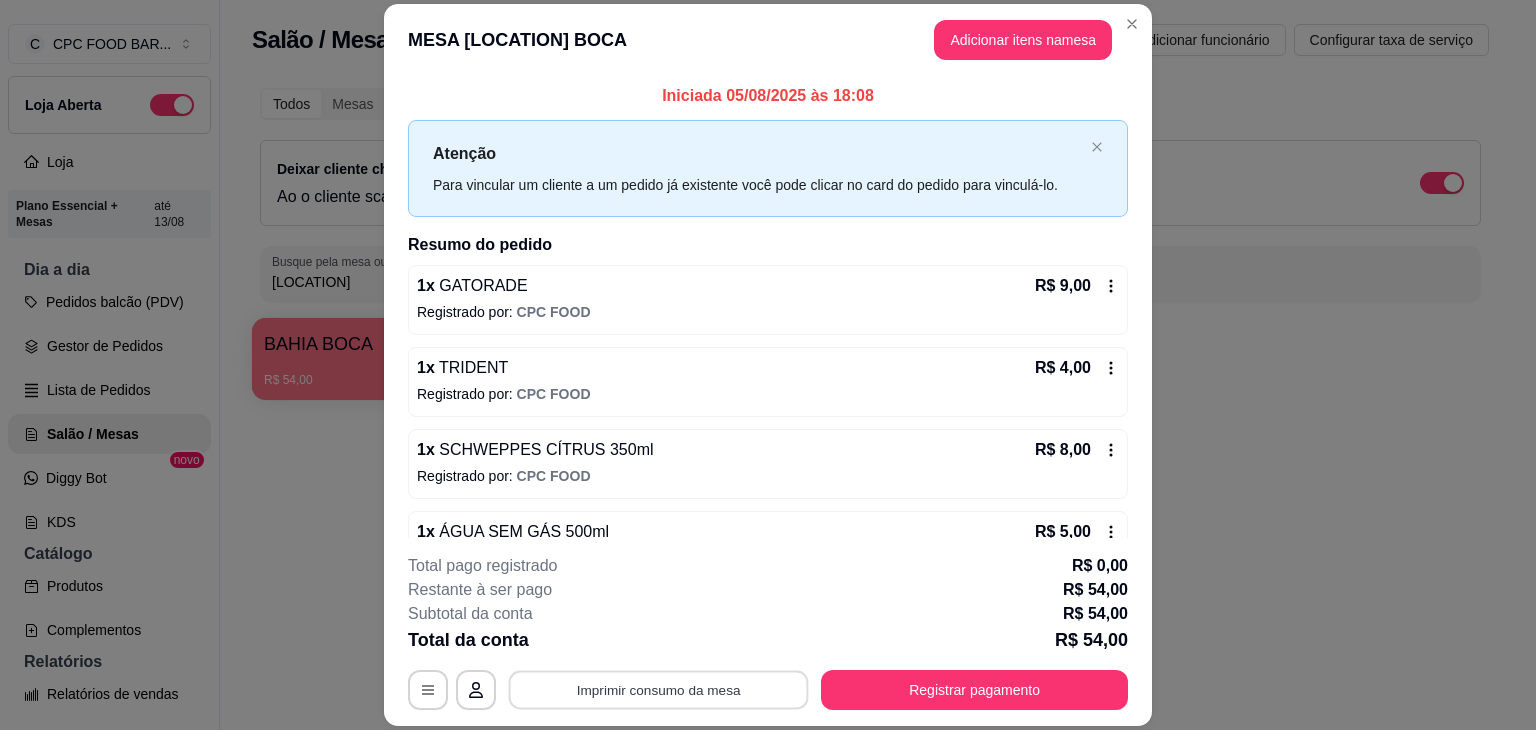 click on "Imprimir consumo da mesa" at bounding box center (659, 690) 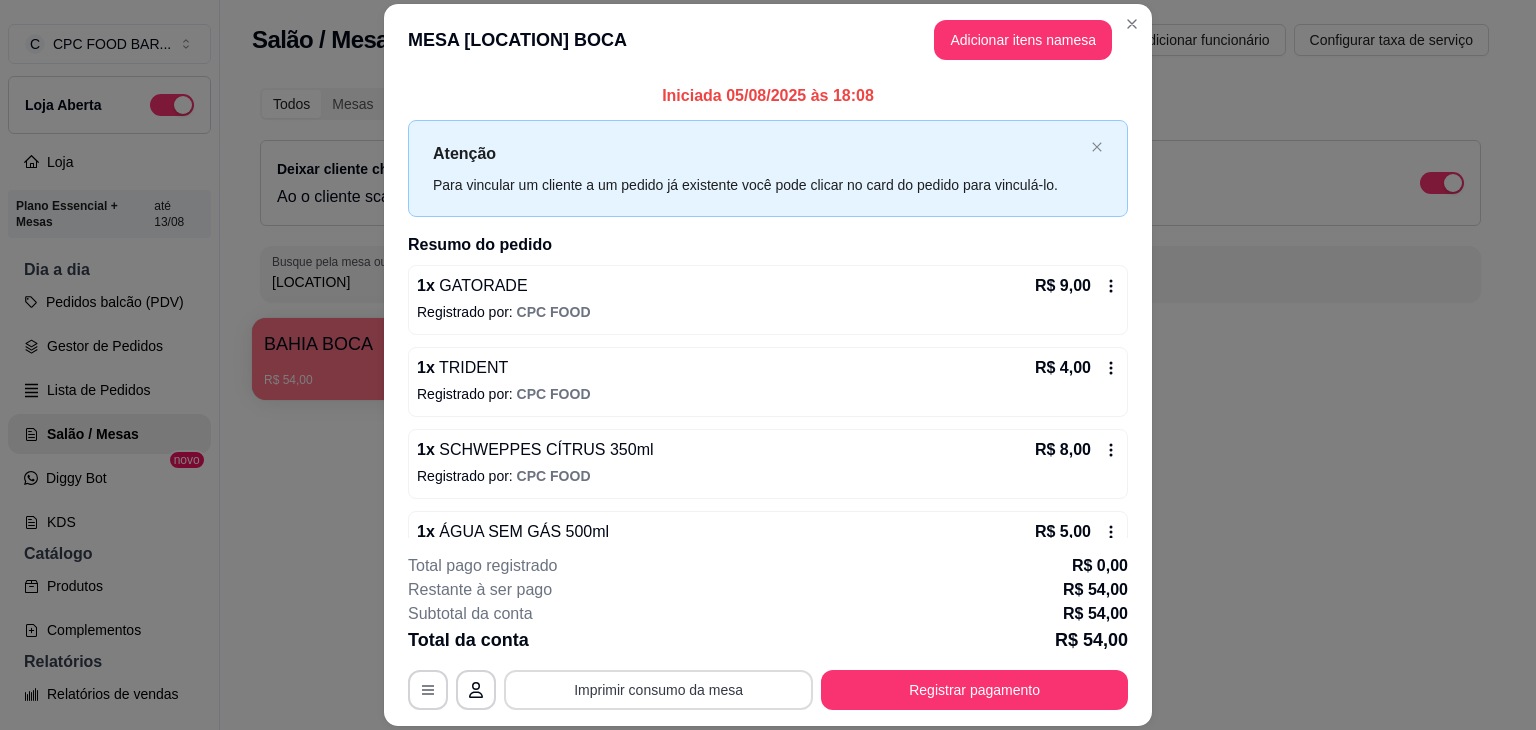 scroll, scrollTop: 0, scrollLeft: 0, axis: both 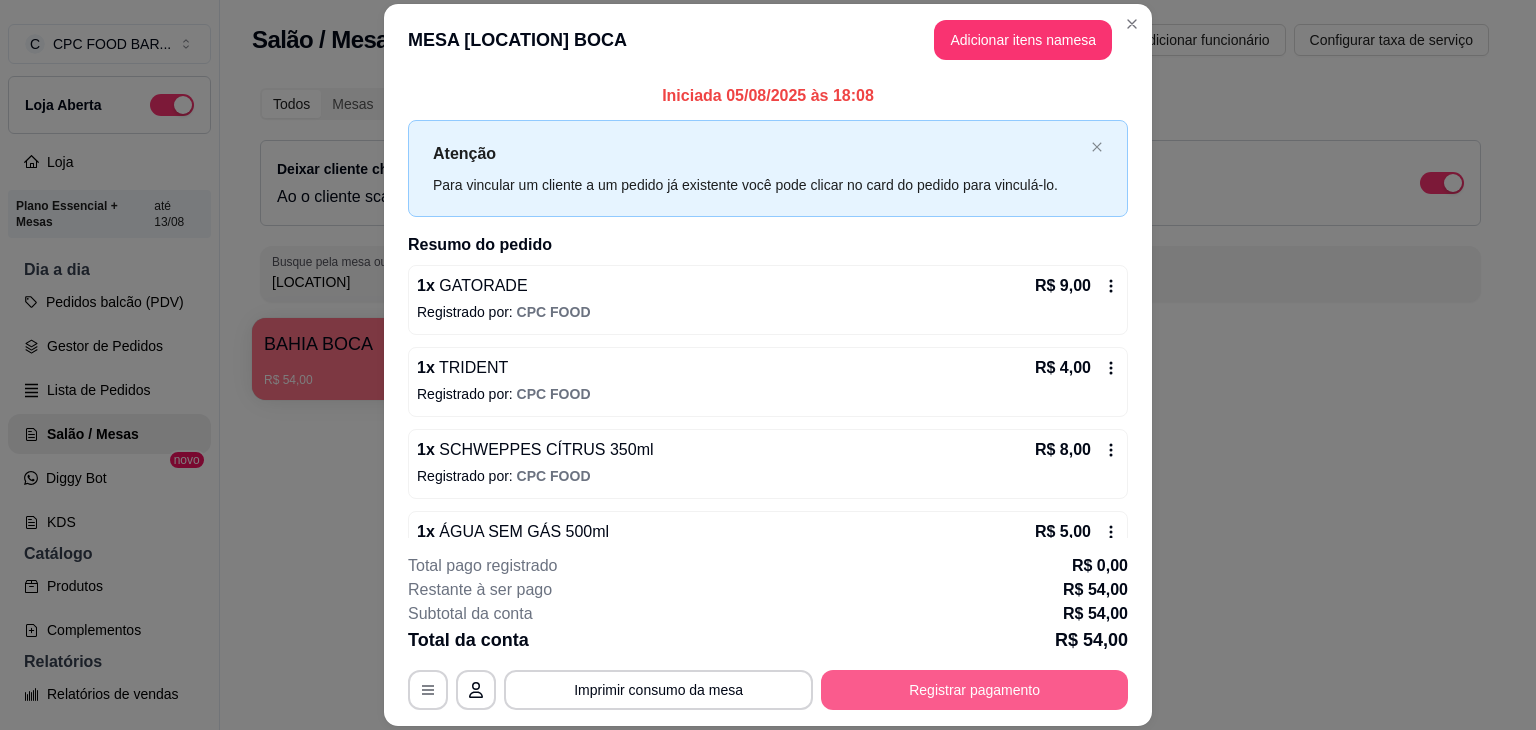 click on "Registrar pagamento" at bounding box center (974, 690) 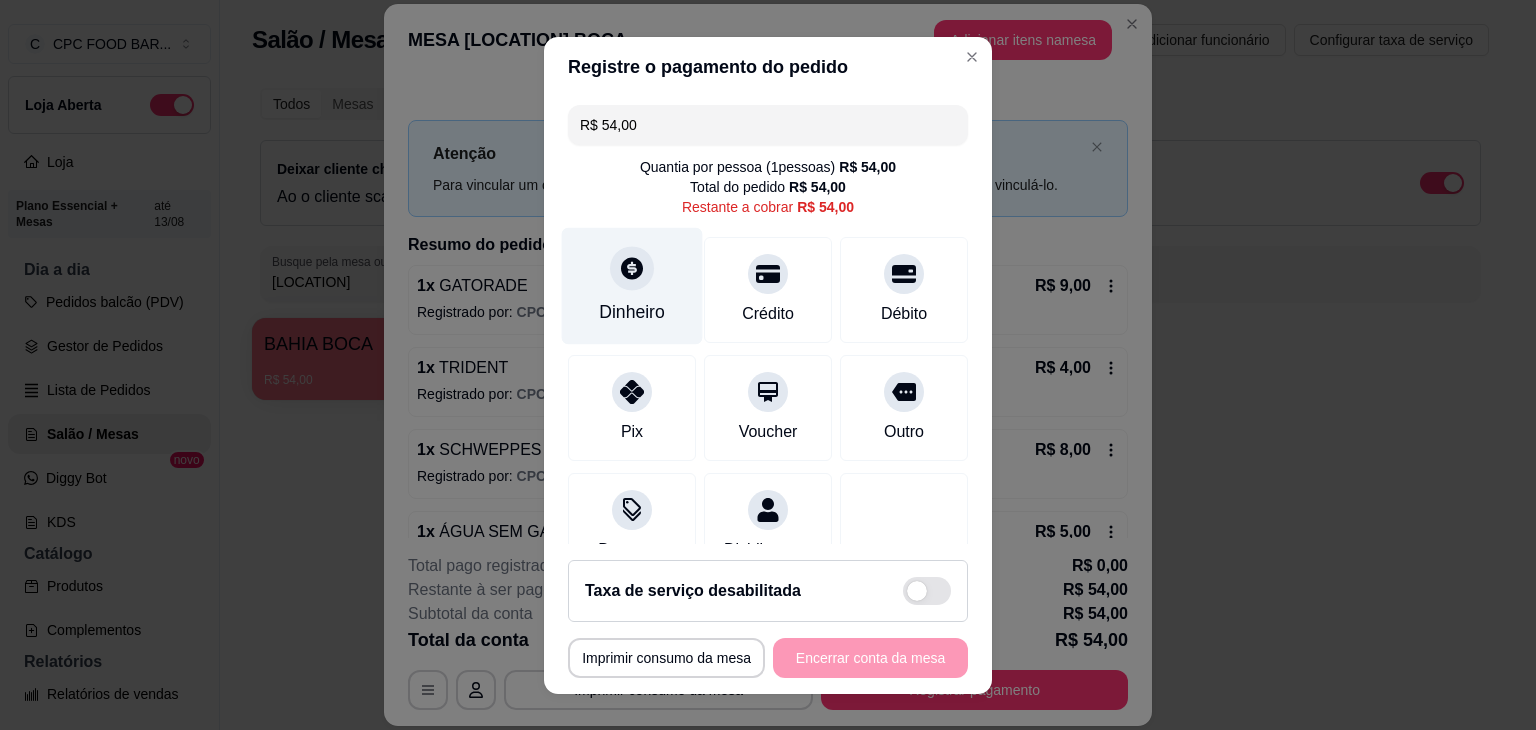 click at bounding box center (632, 268) 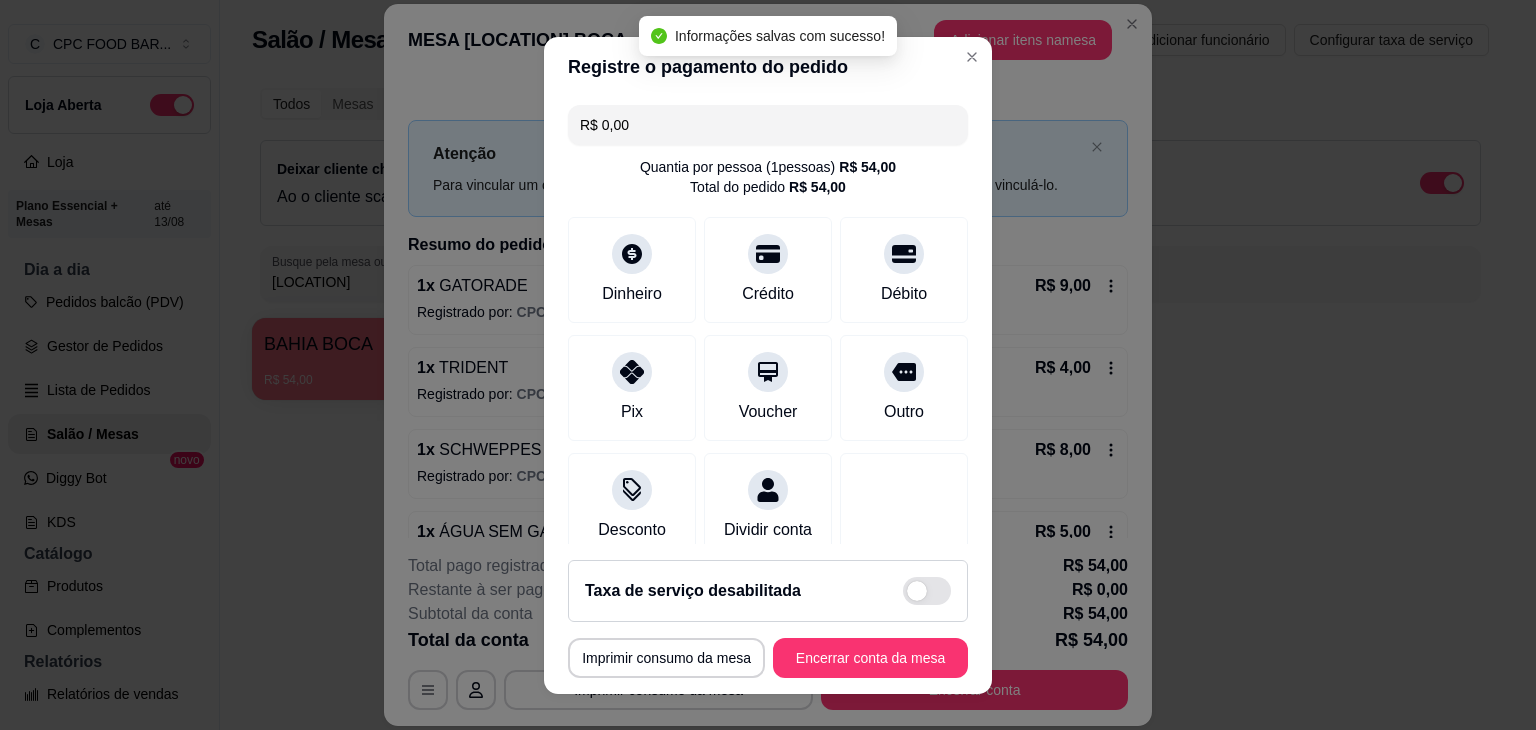 type on "R$ 0,00" 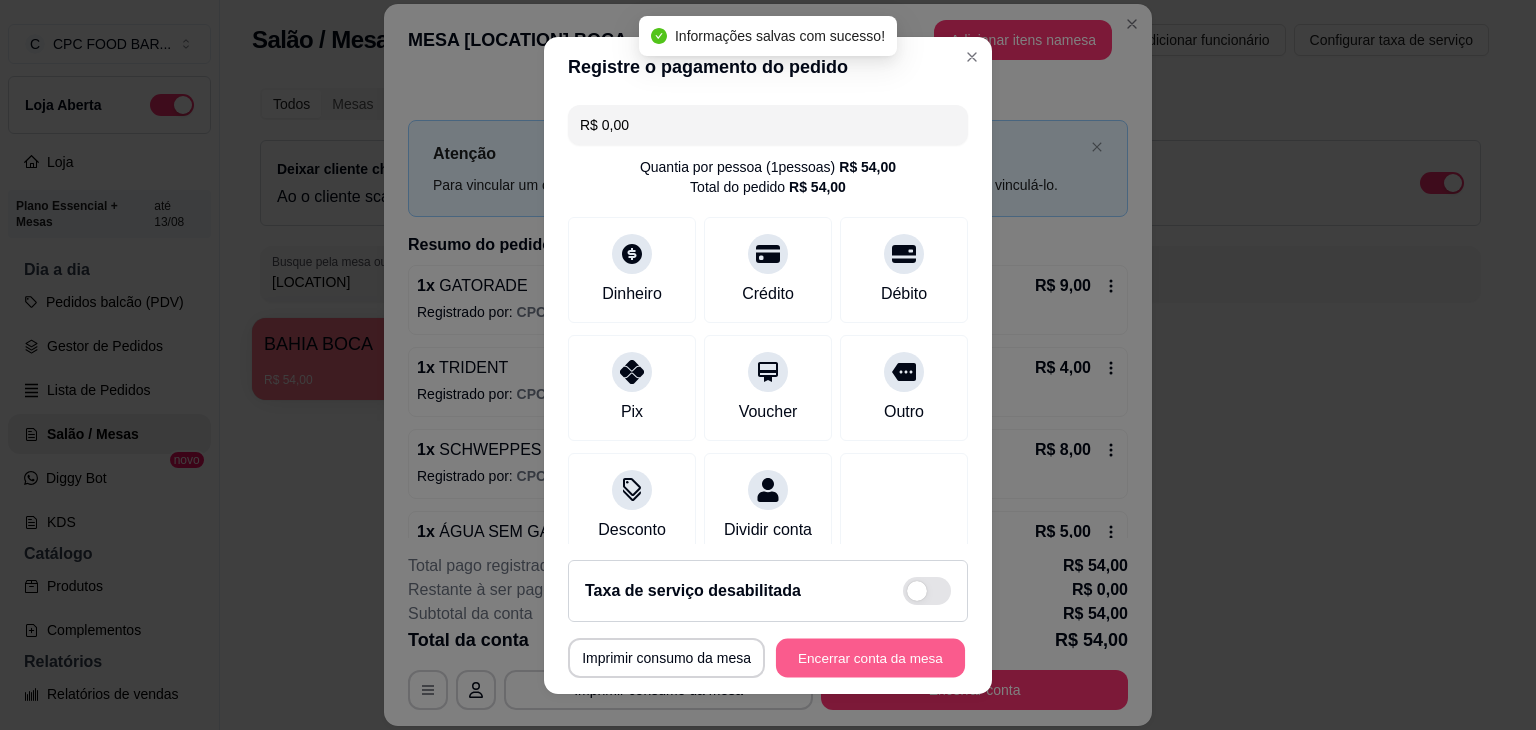 click on "Encerrar conta da mesa" at bounding box center [870, 657] 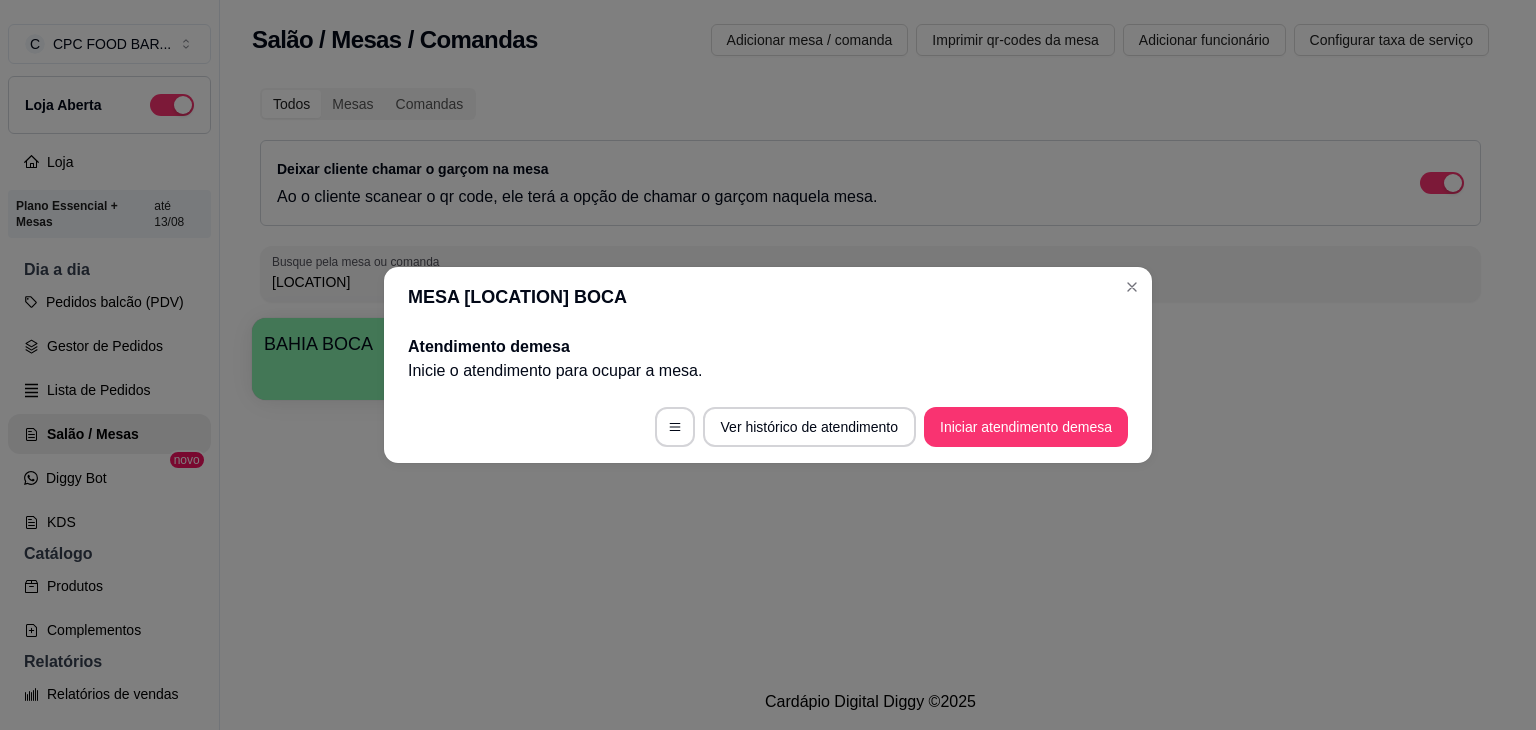 type 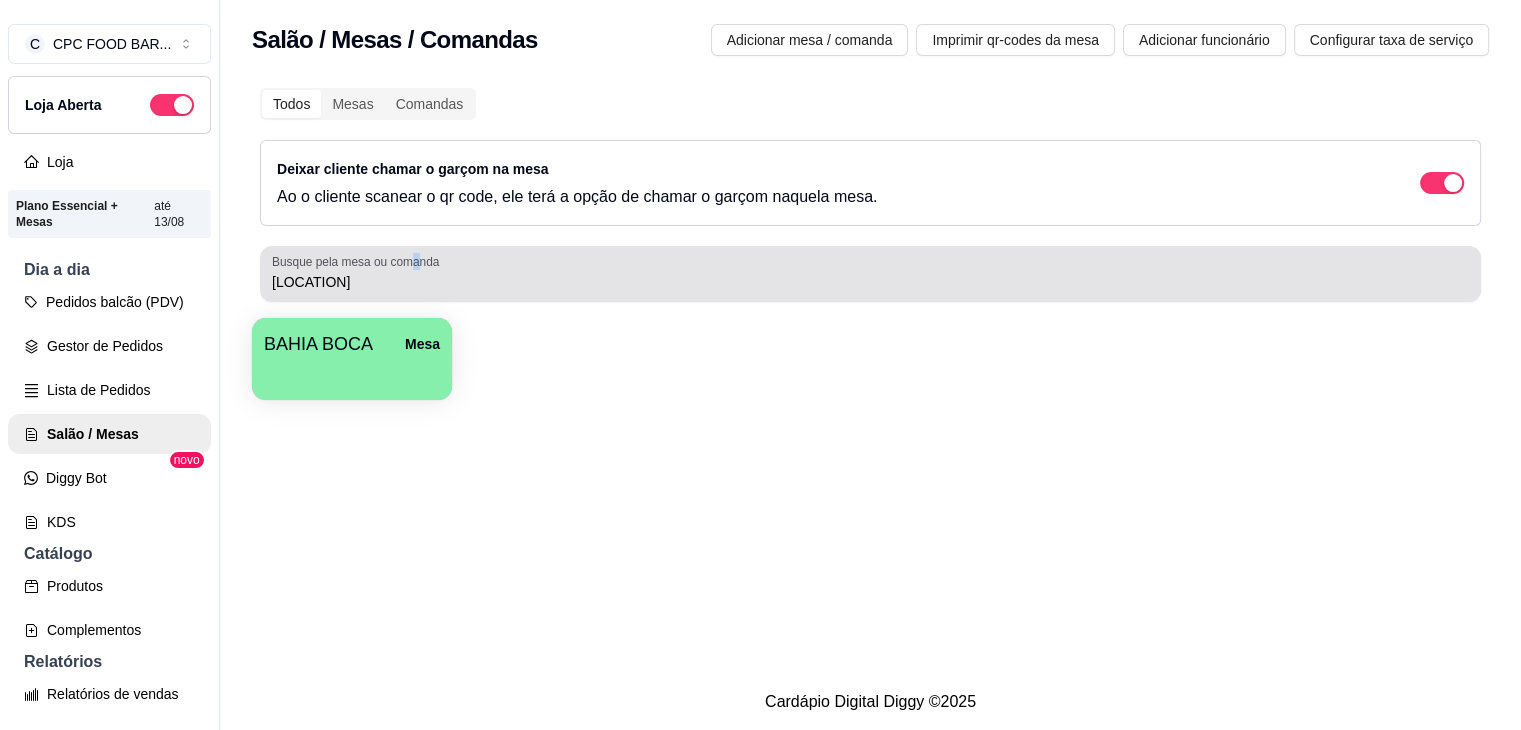 click on "Busque pela mesa ou comanda" at bounding box center [359, 261] 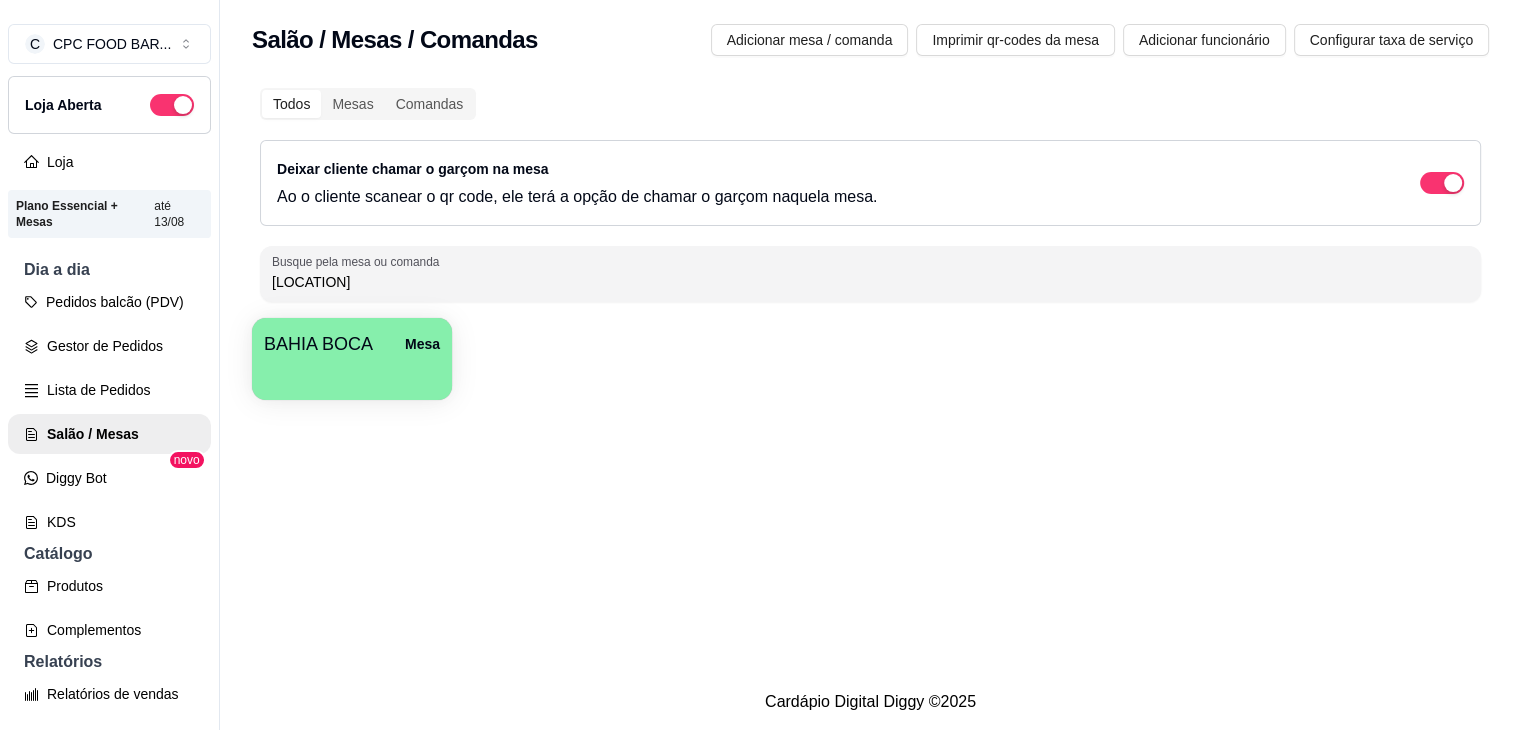 drag, startPoint x: 370, startPoint y: 274, endPoint x: 199, endPoint y: 288, distance: 171.57214 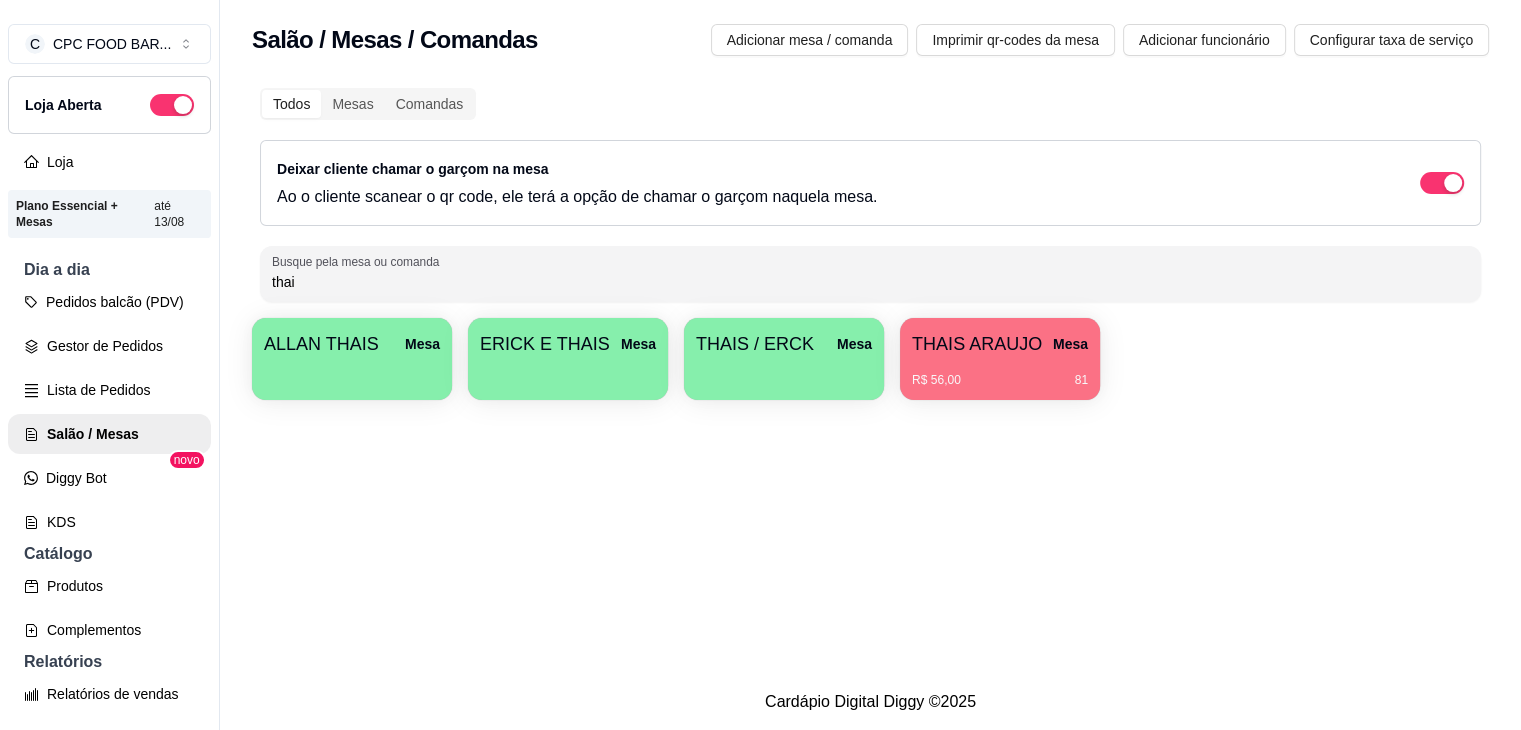 type on "thai" 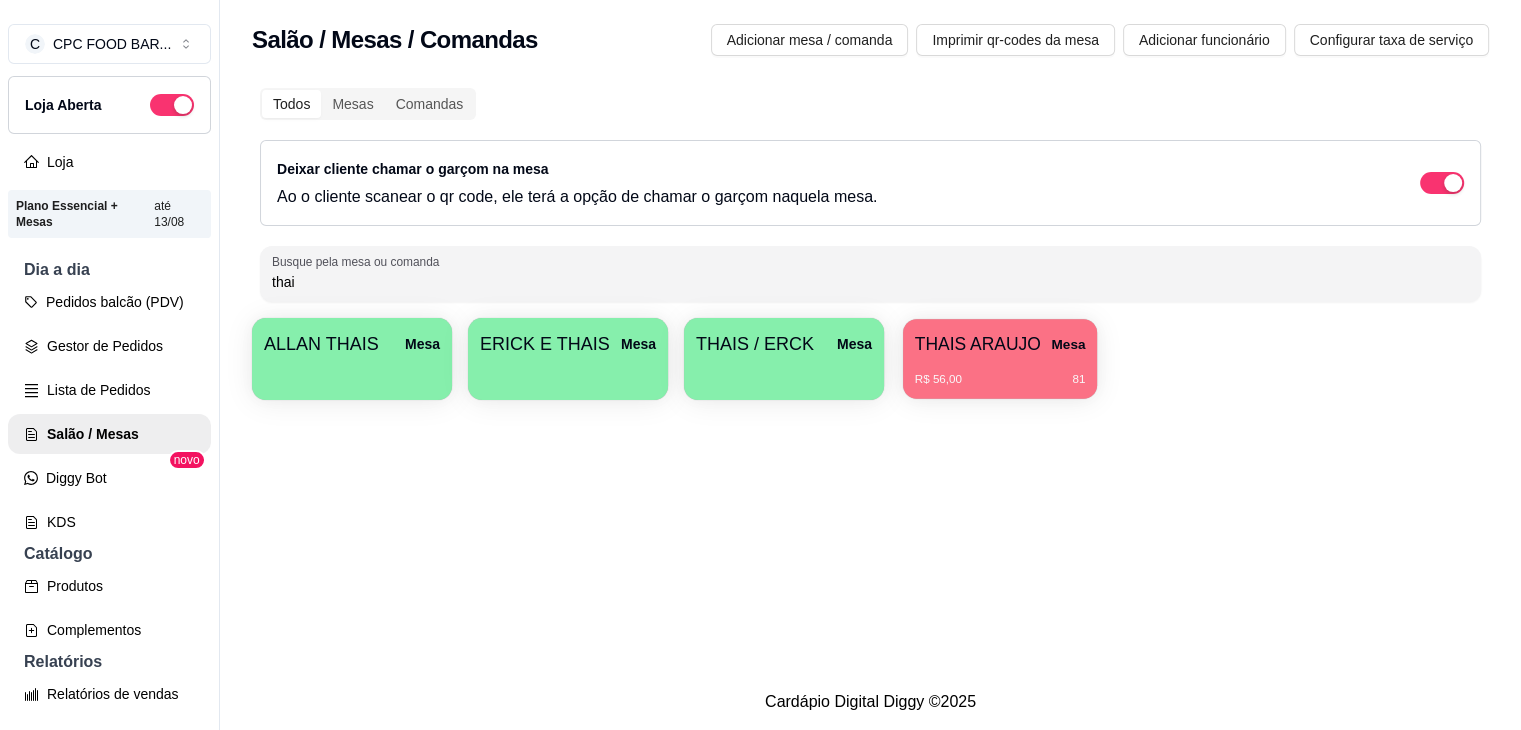 click on "R$ [PRICE] [NUMBER]" at bounding box center [1000, 380] 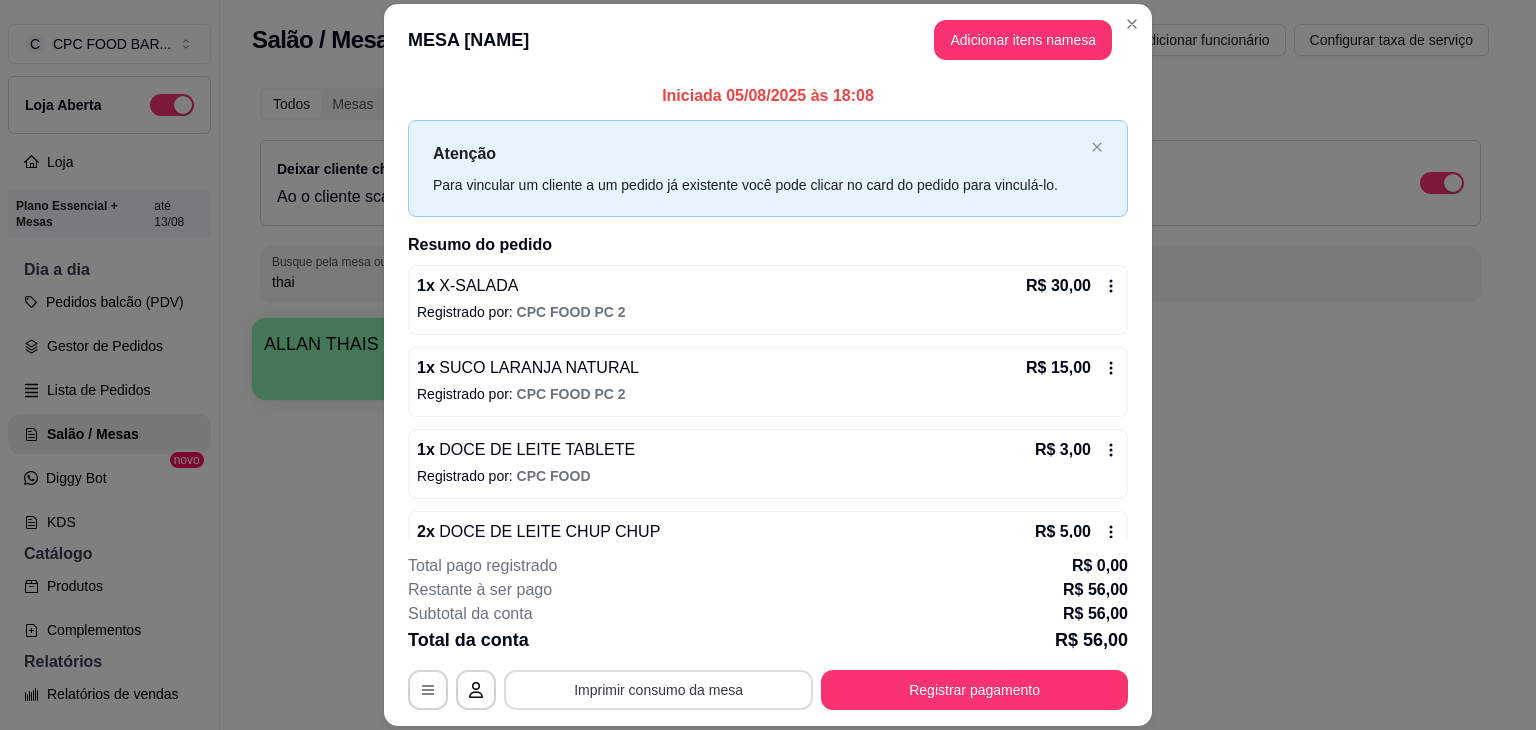 click on "Imprimir consumo da mesa" at bounding box center [658, 690] 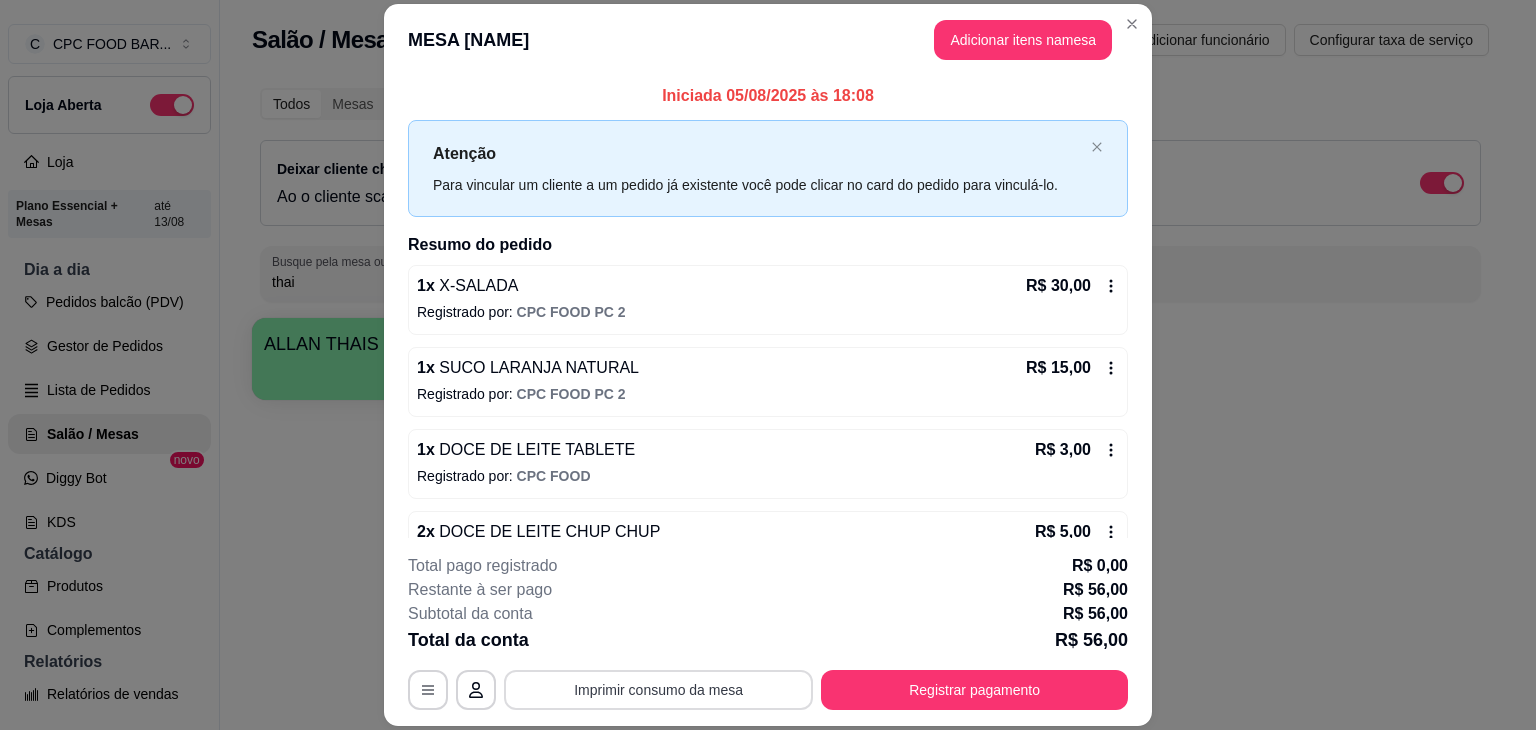 scroll, scrollTop: 0, scrollLeft: 0, axis: both 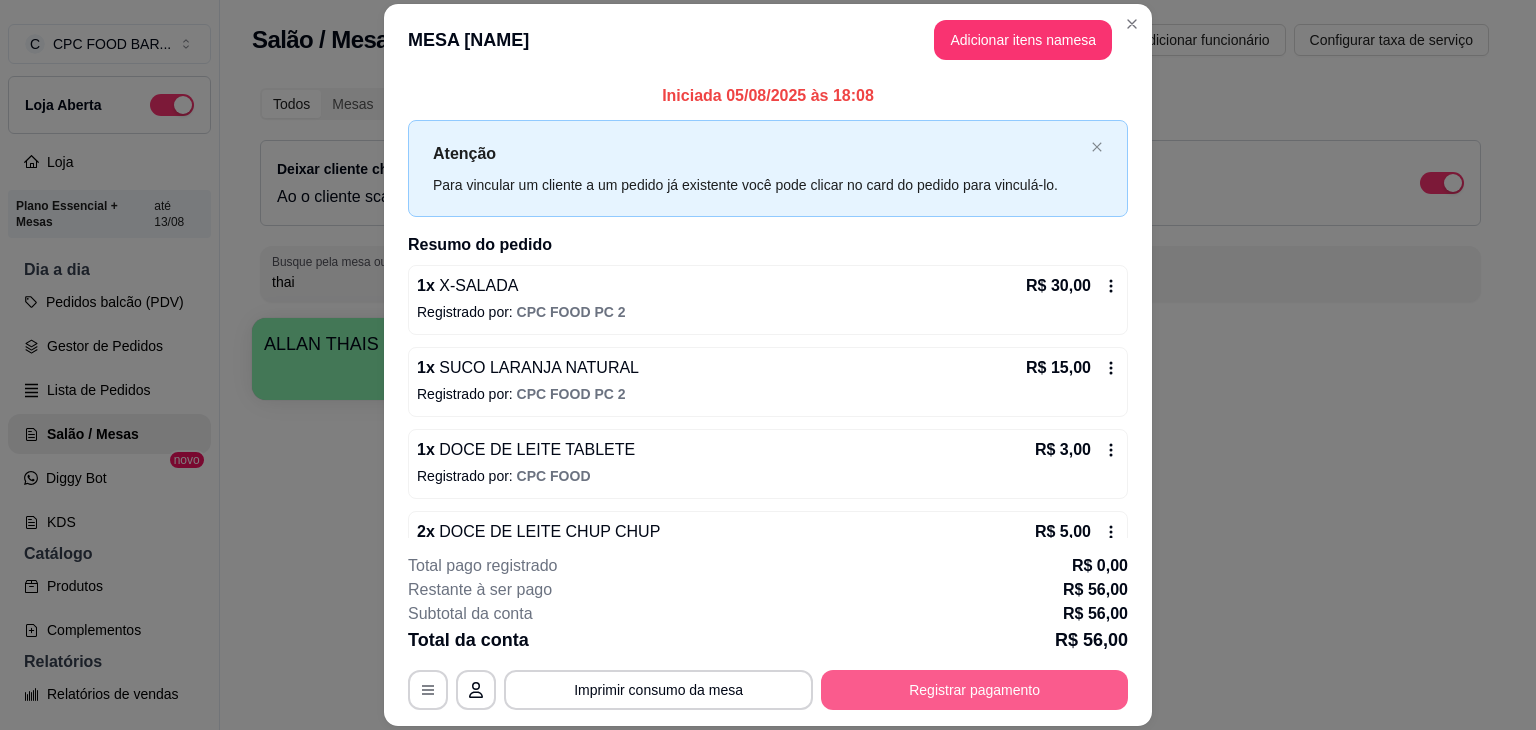 click on "Registrar pagamento" at bounding box center (974, 690) 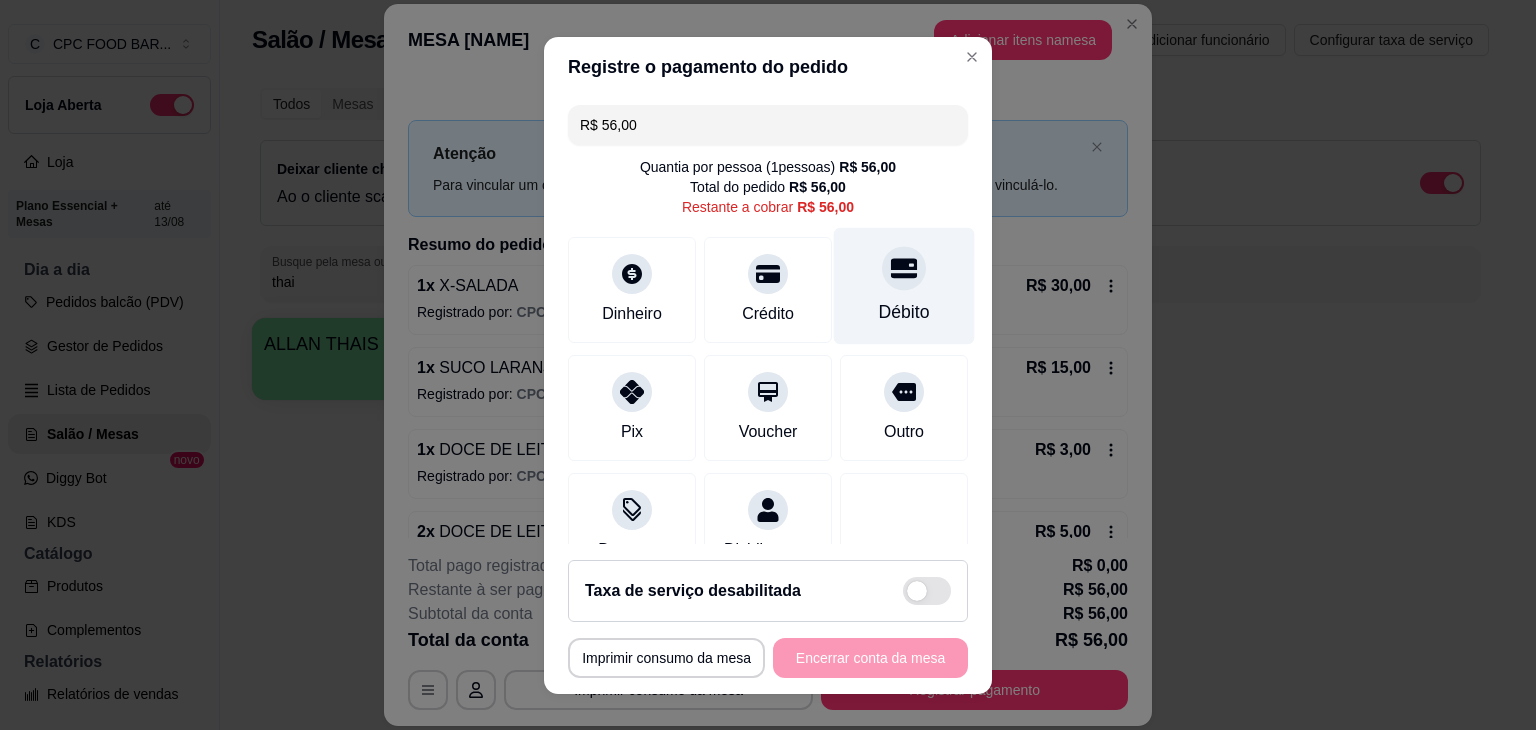 click on "Débito" at bounding box center (904, 285) 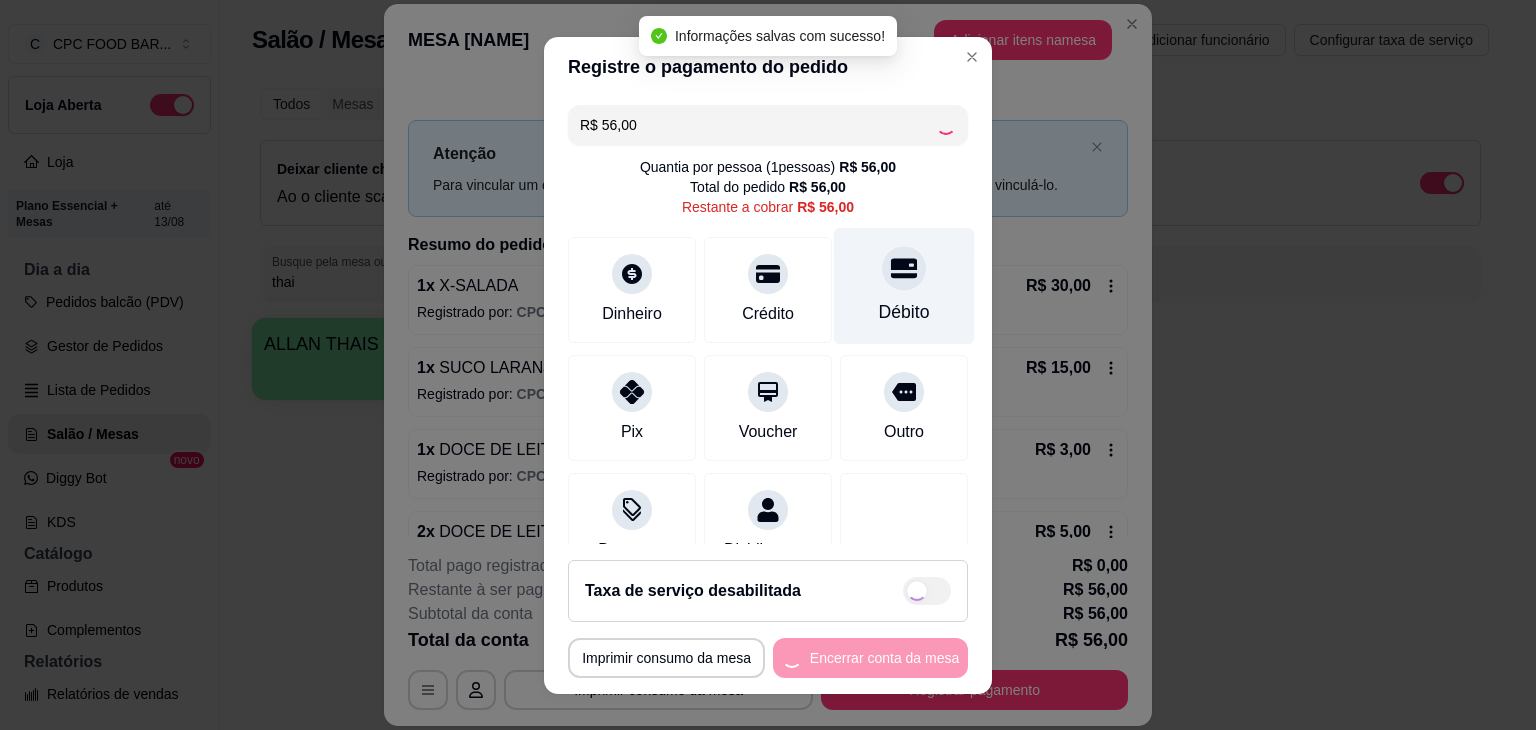 type on "R$ 0,00" 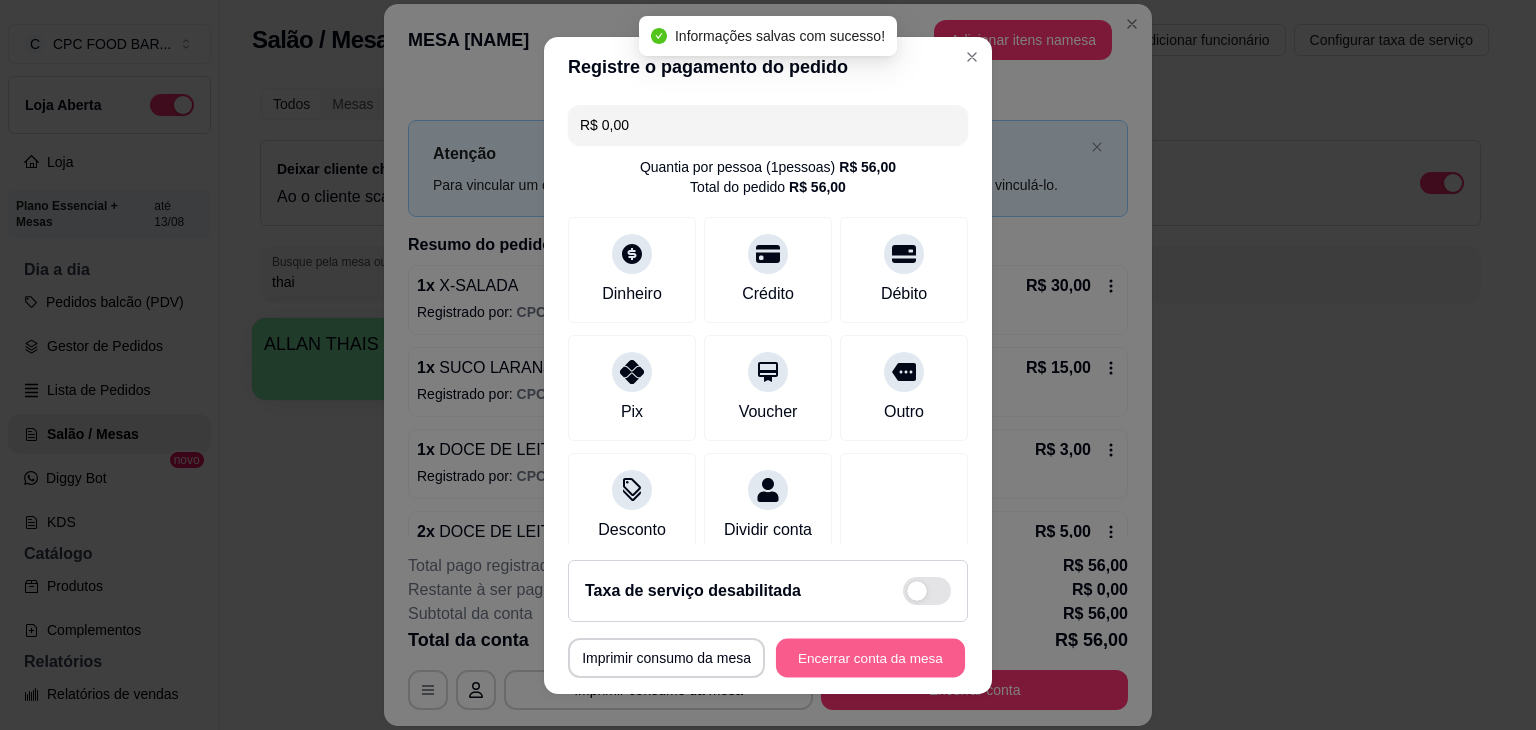 click on "Encerrar conta da mesa" at bounding box center [870, 657] 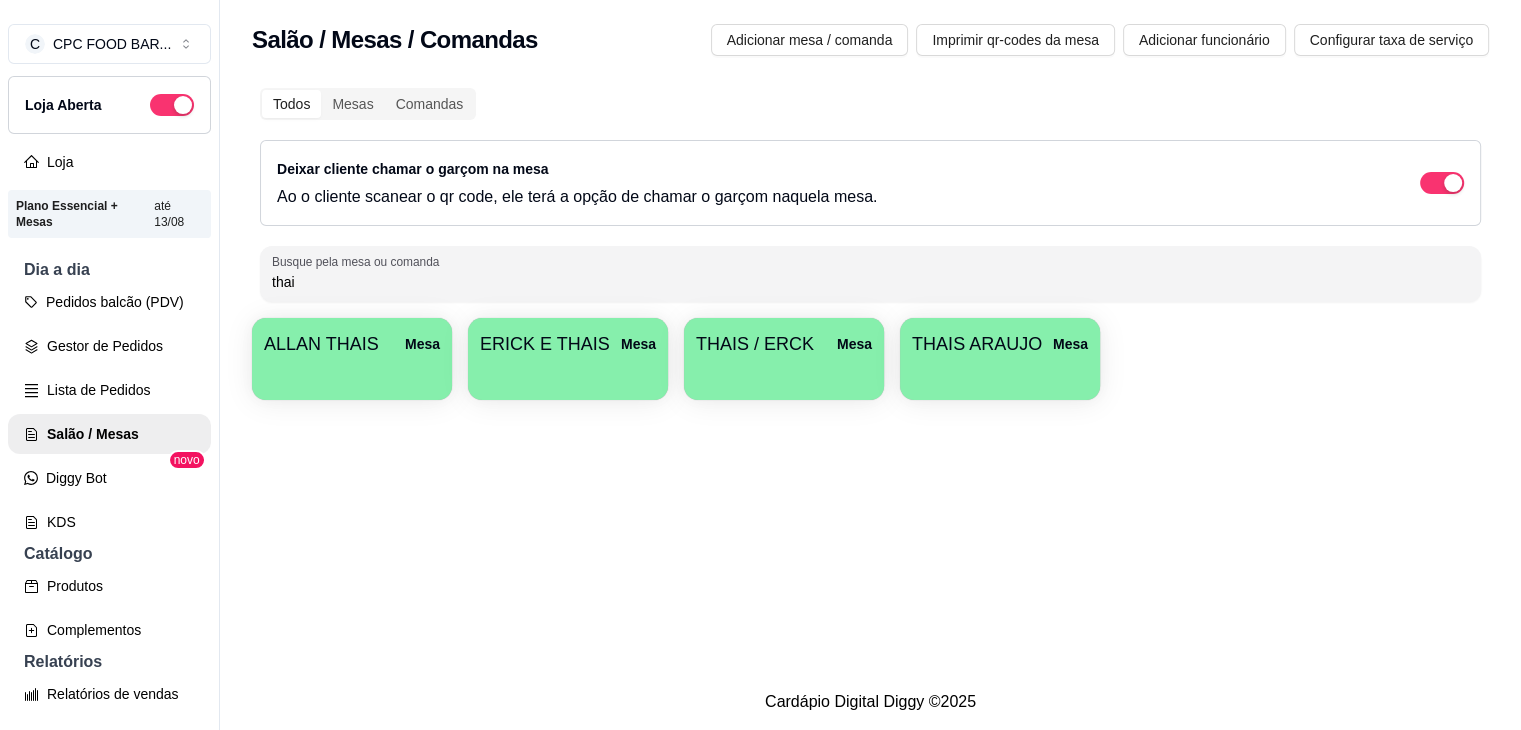 drag, startPoint x: 320, startPoint y: 288, endPoint x: 244, endPoint y: 289, distance: 76.00658 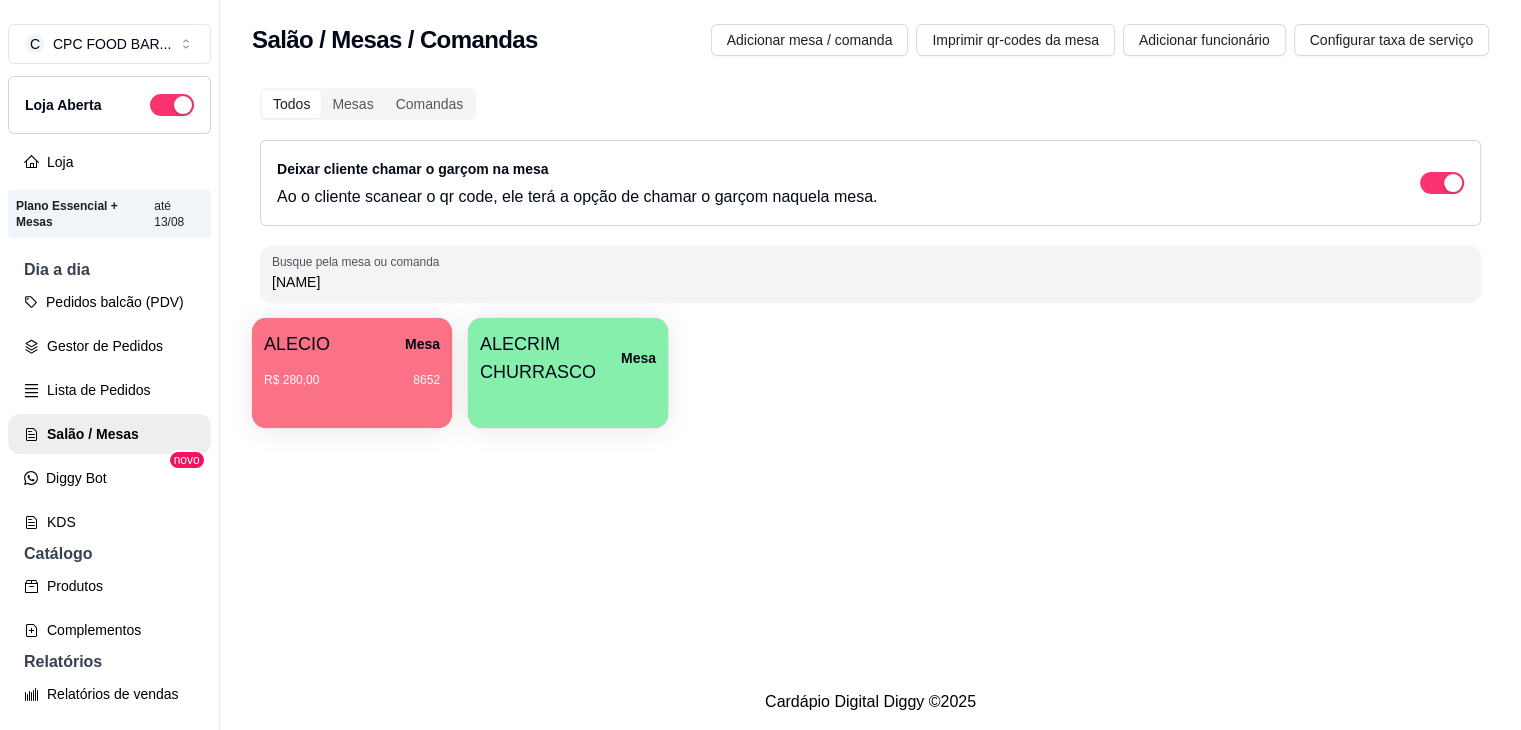 type on "[NAME]" 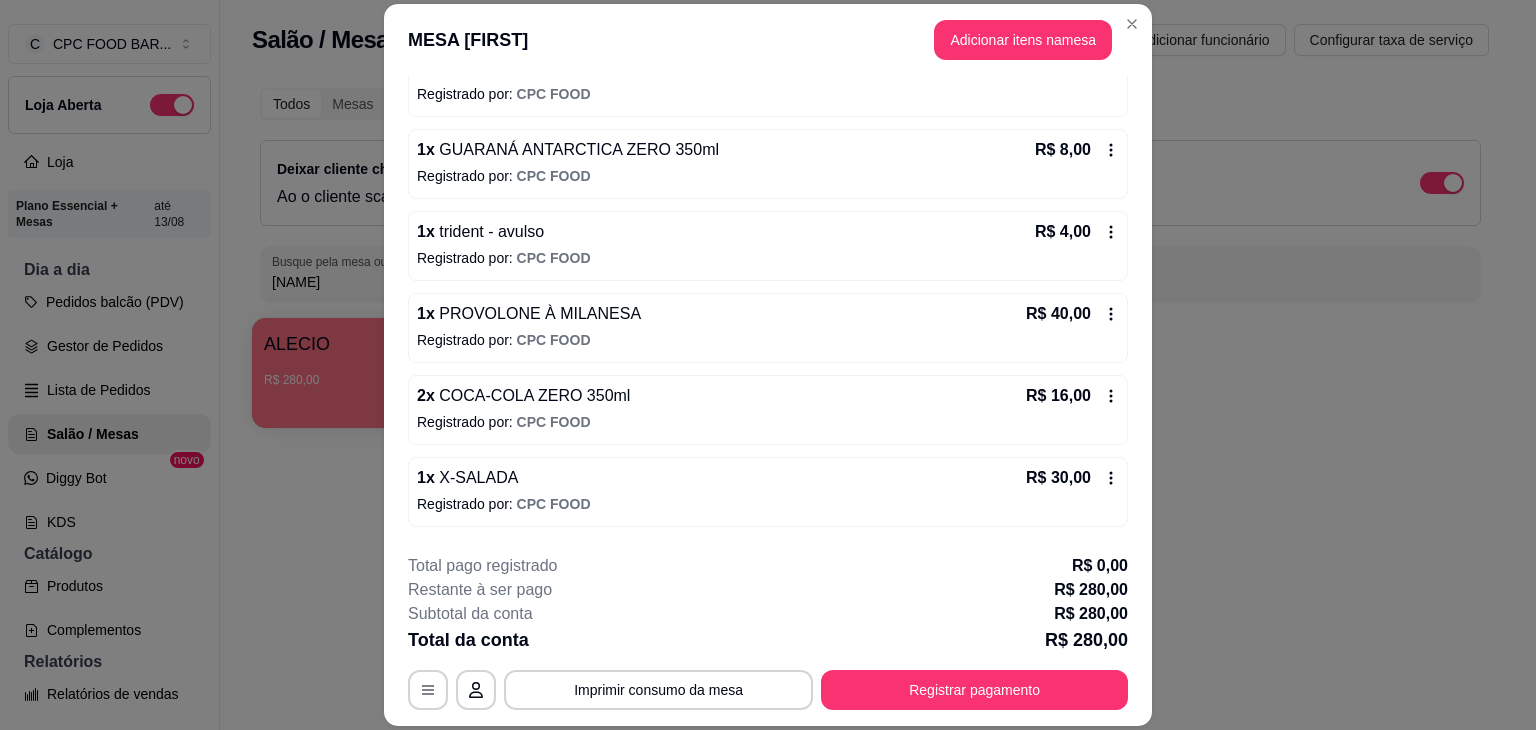 scroll, scrollTop: 456, scrollLeft: 0, axis: vertical 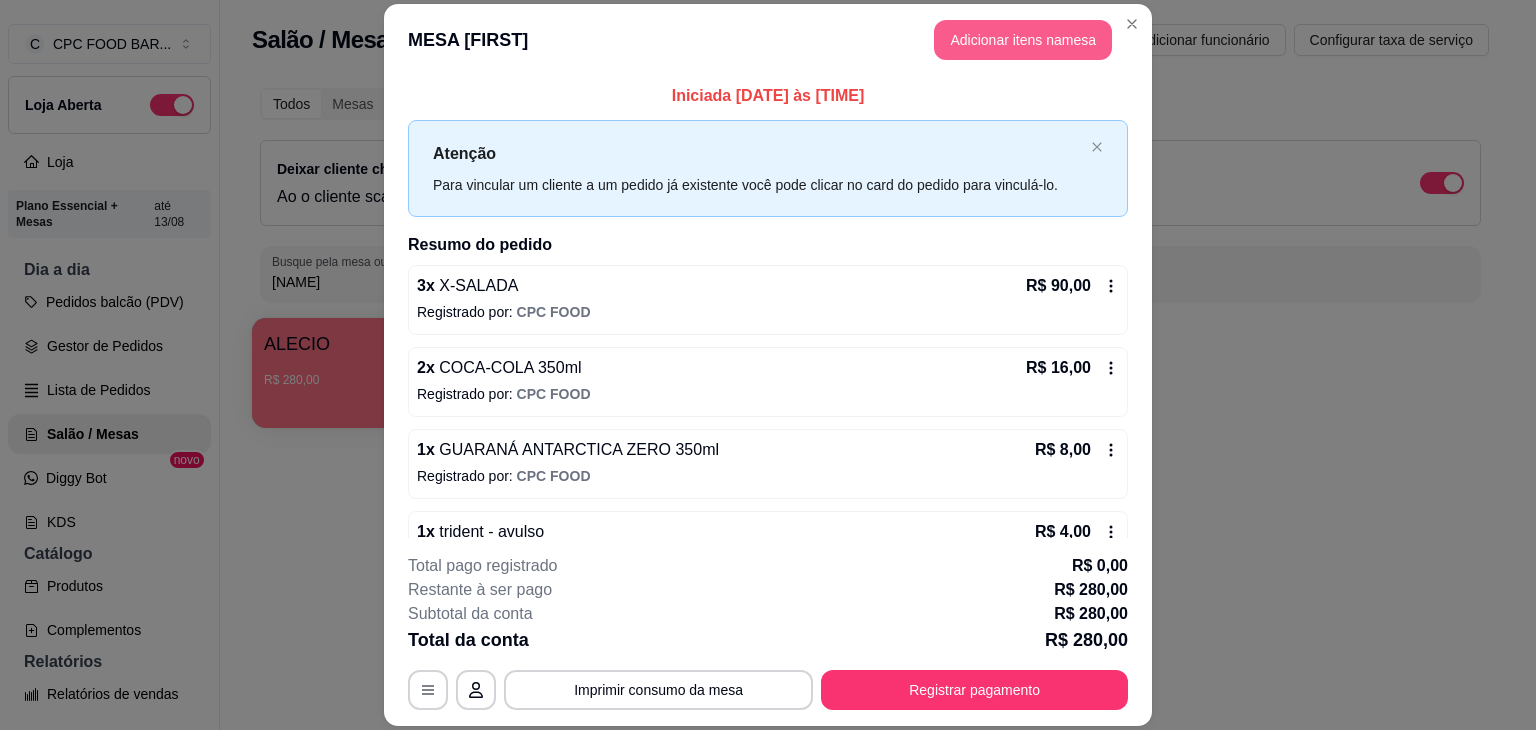 click on "Adicionar itens na  mesa" at bounding box center (1023, 40) 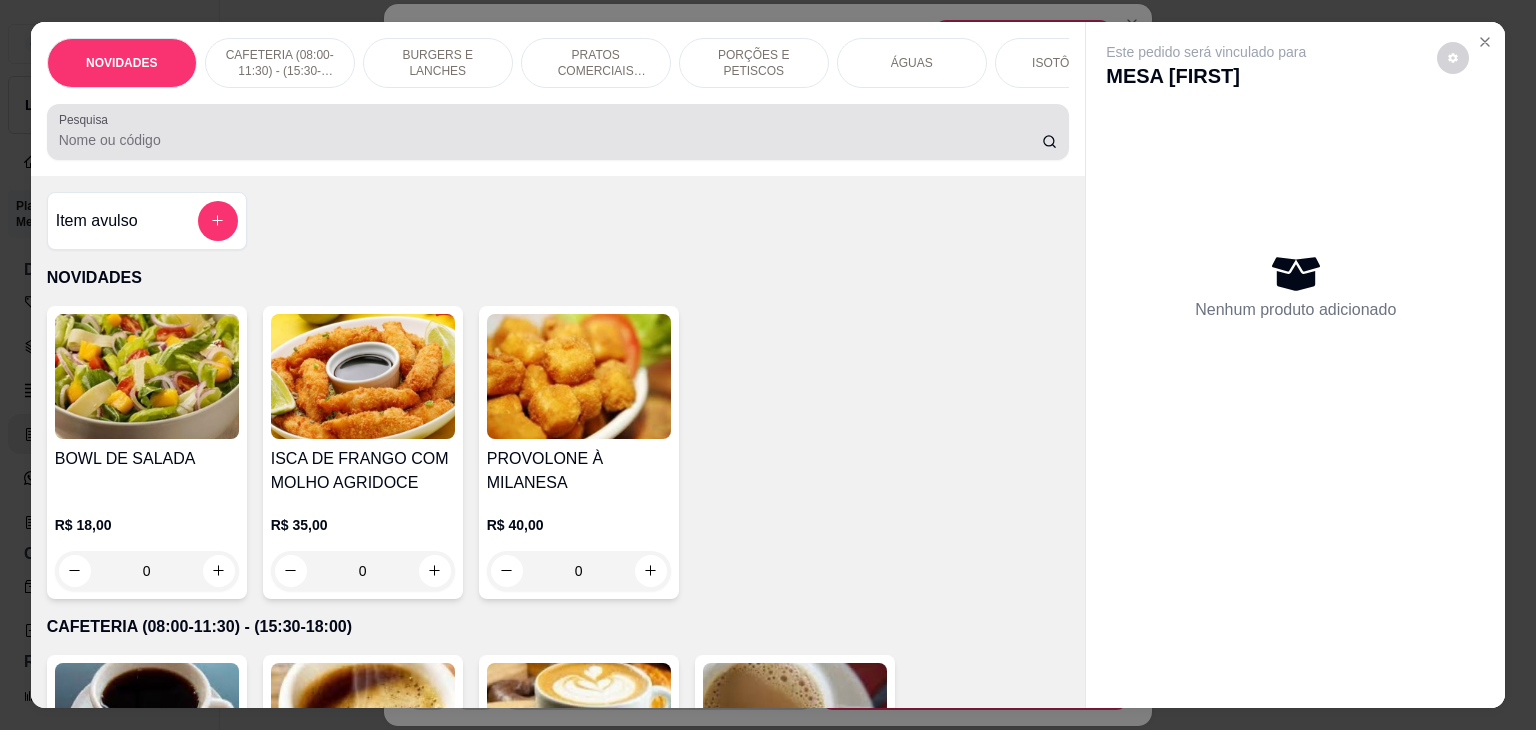 click on "Pesquisa" at bounding box center [550, 140] 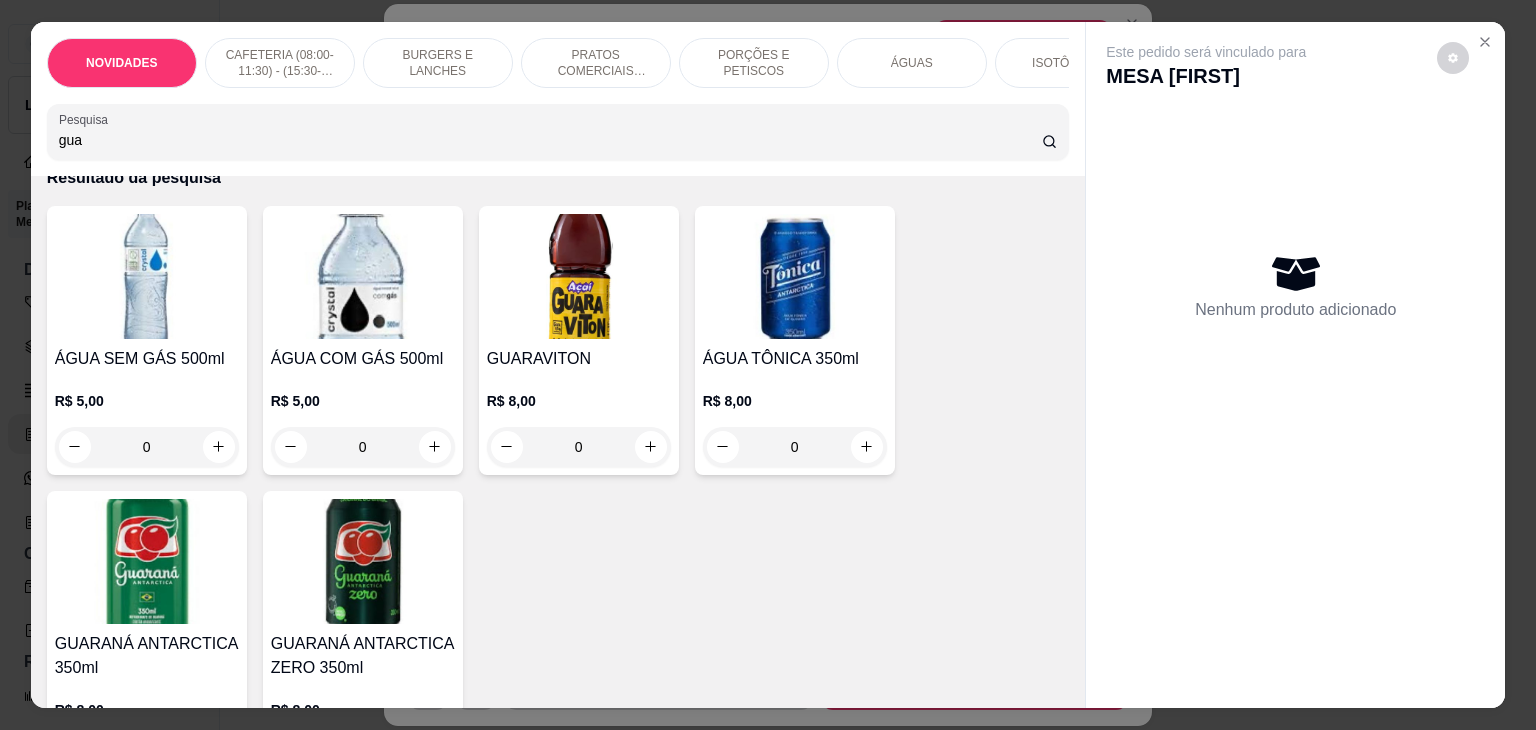 scroll, scrollTop: 200, scrollLeft: 0, axis: vertical 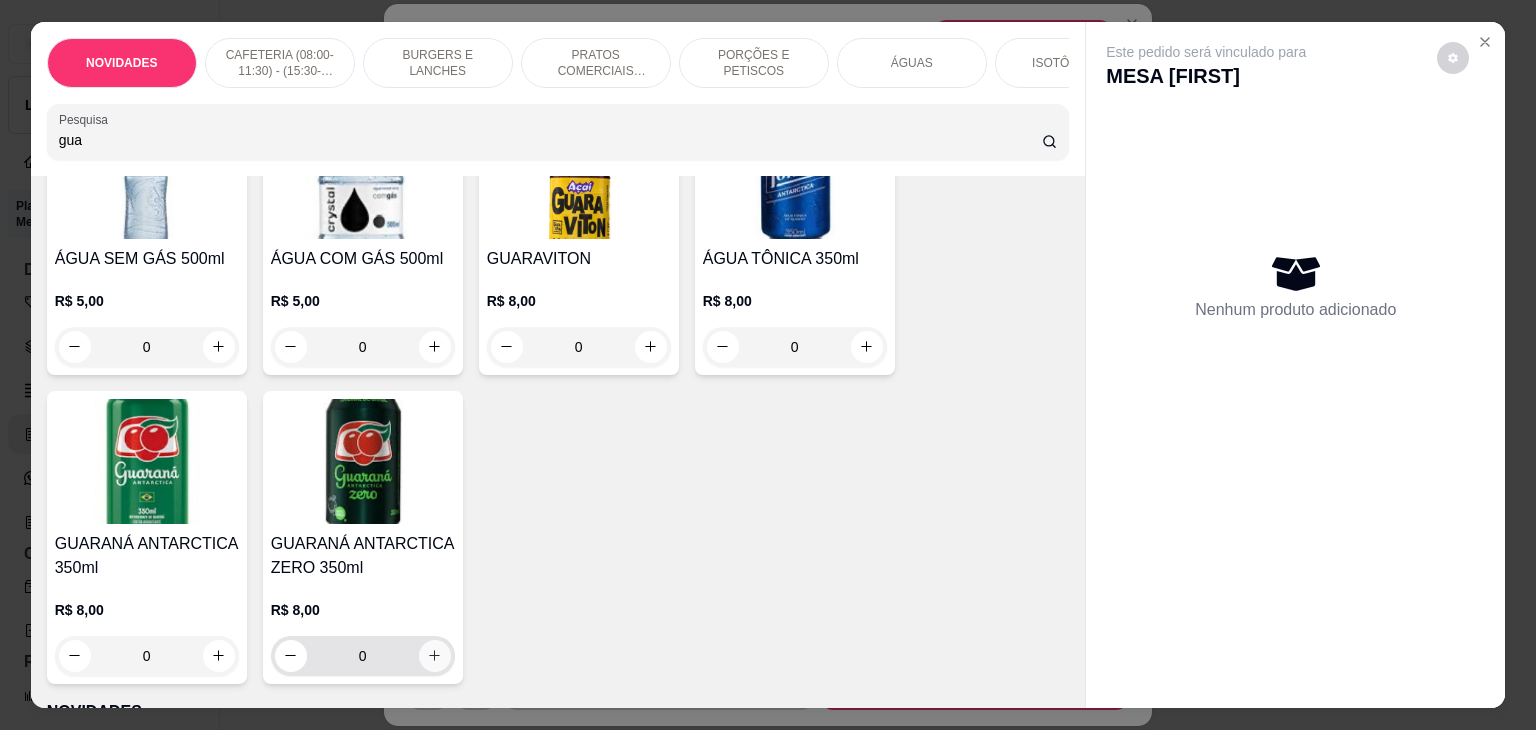 type on "gua" 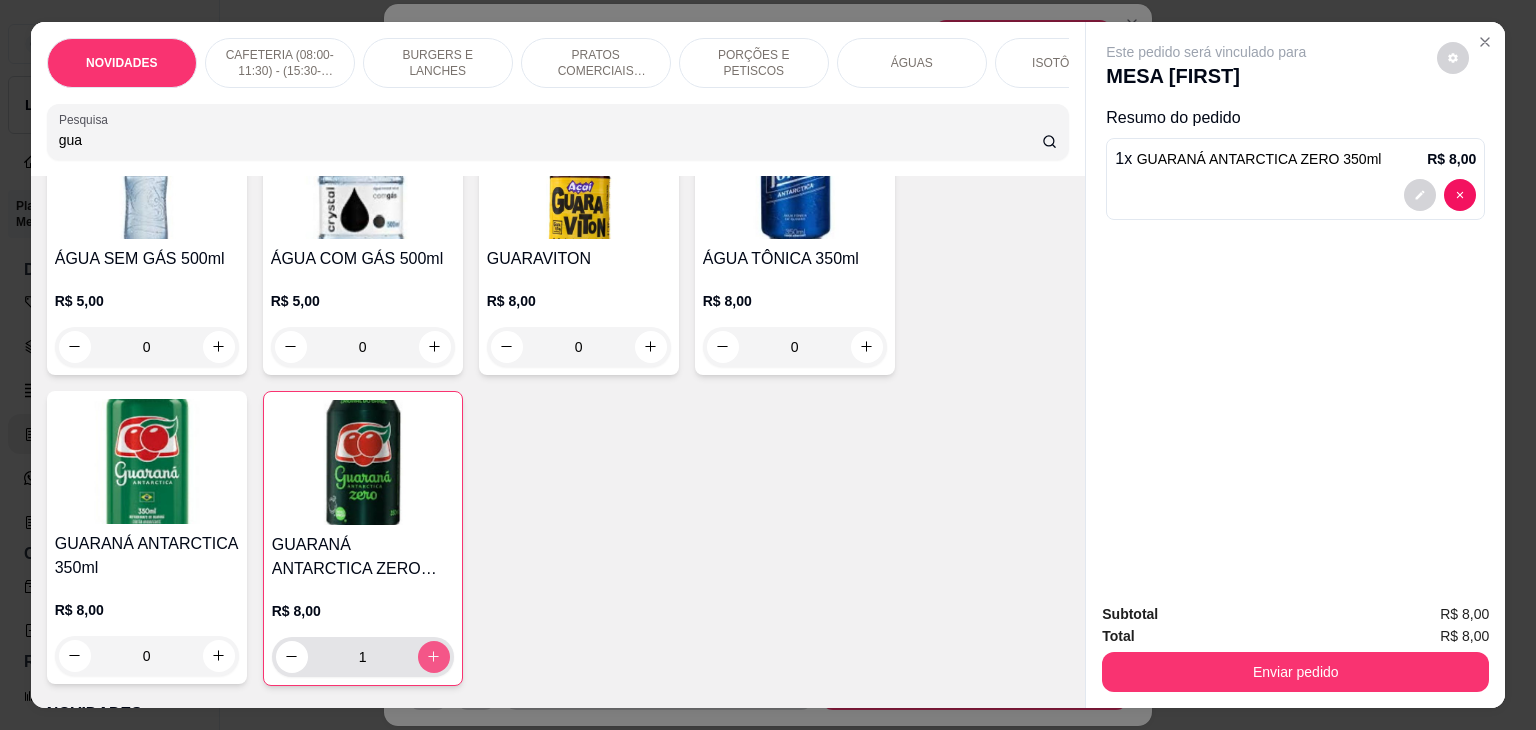 type on "1" 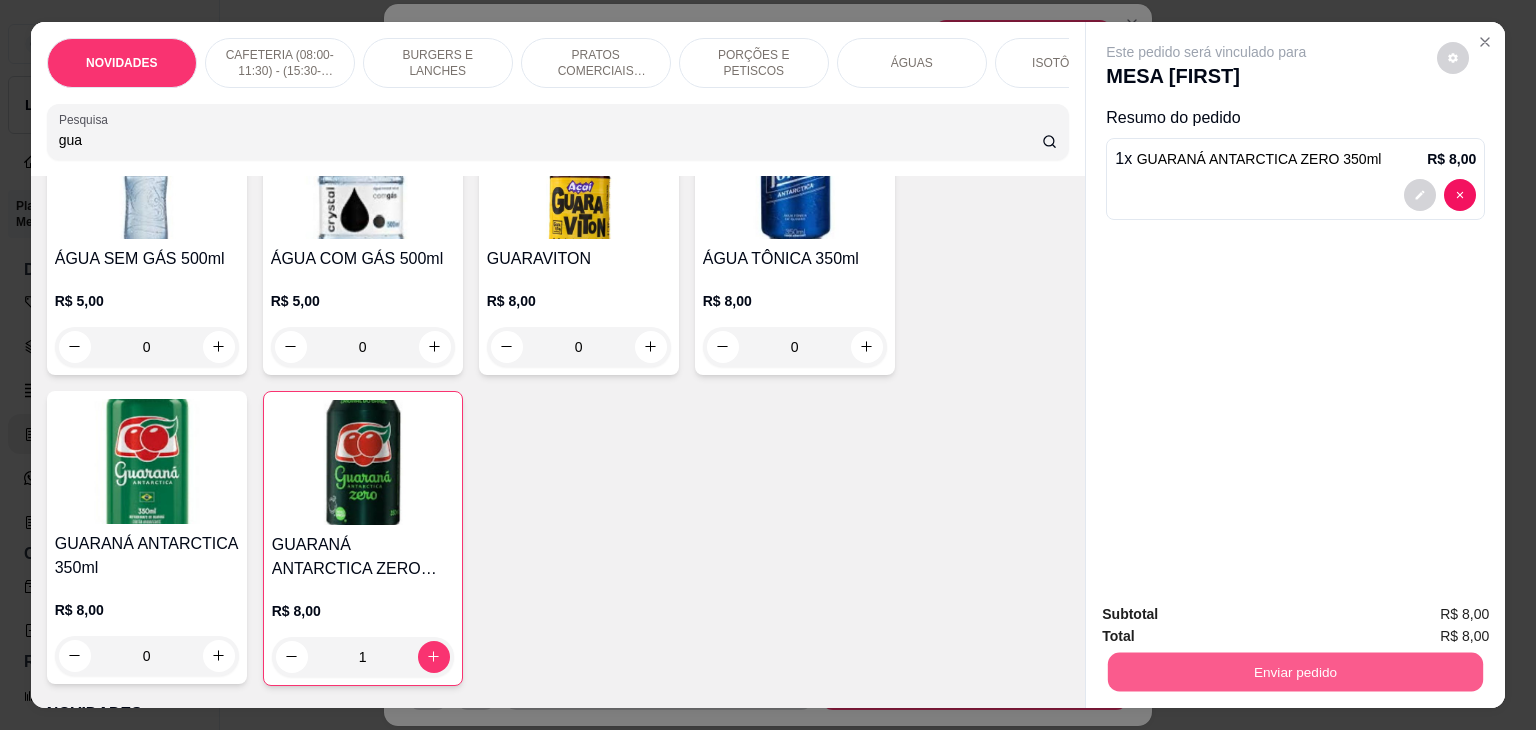 click on "Enviar pedido" at bounding box center [1295, 672] 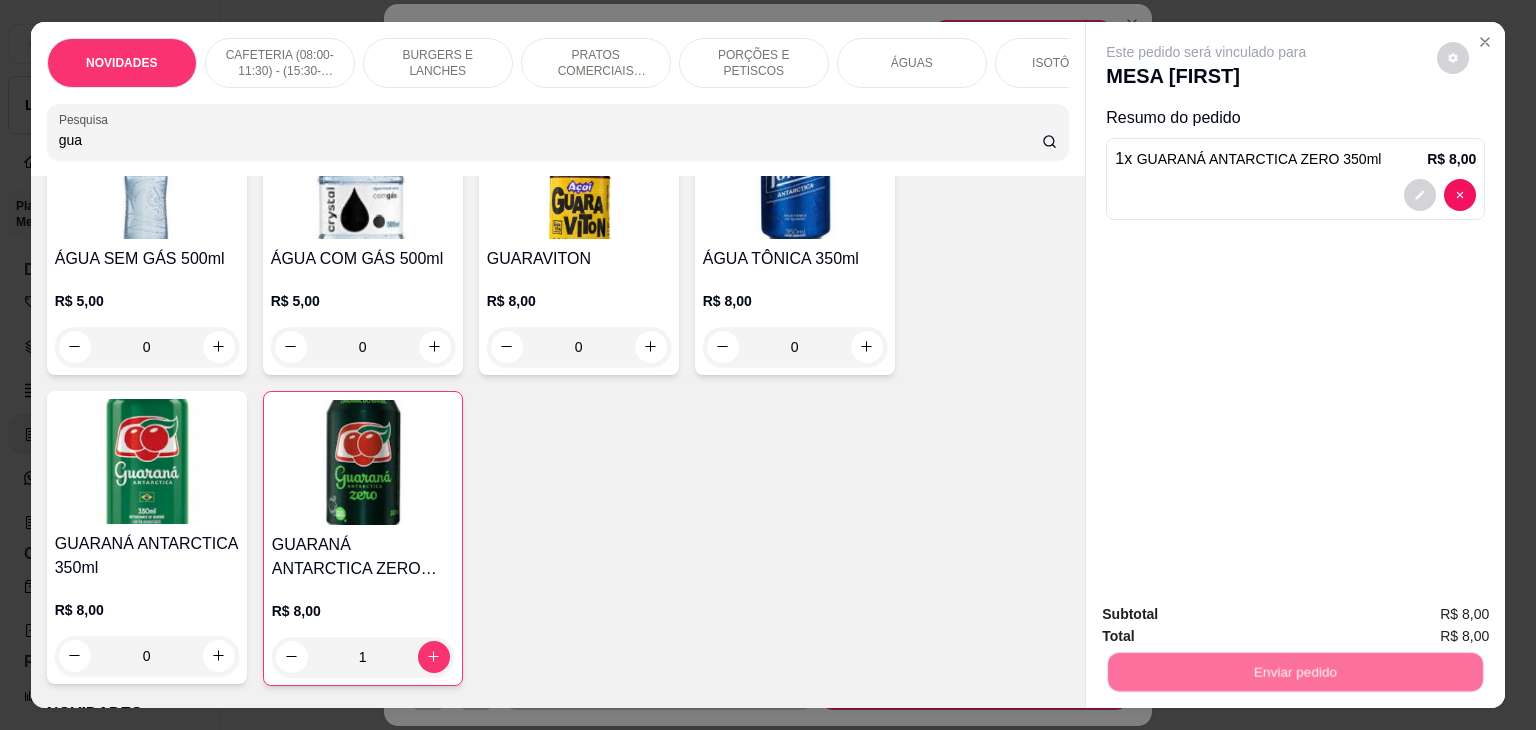 click on "Não registrar e enviar pedido" at bounding box center (1229, 615) 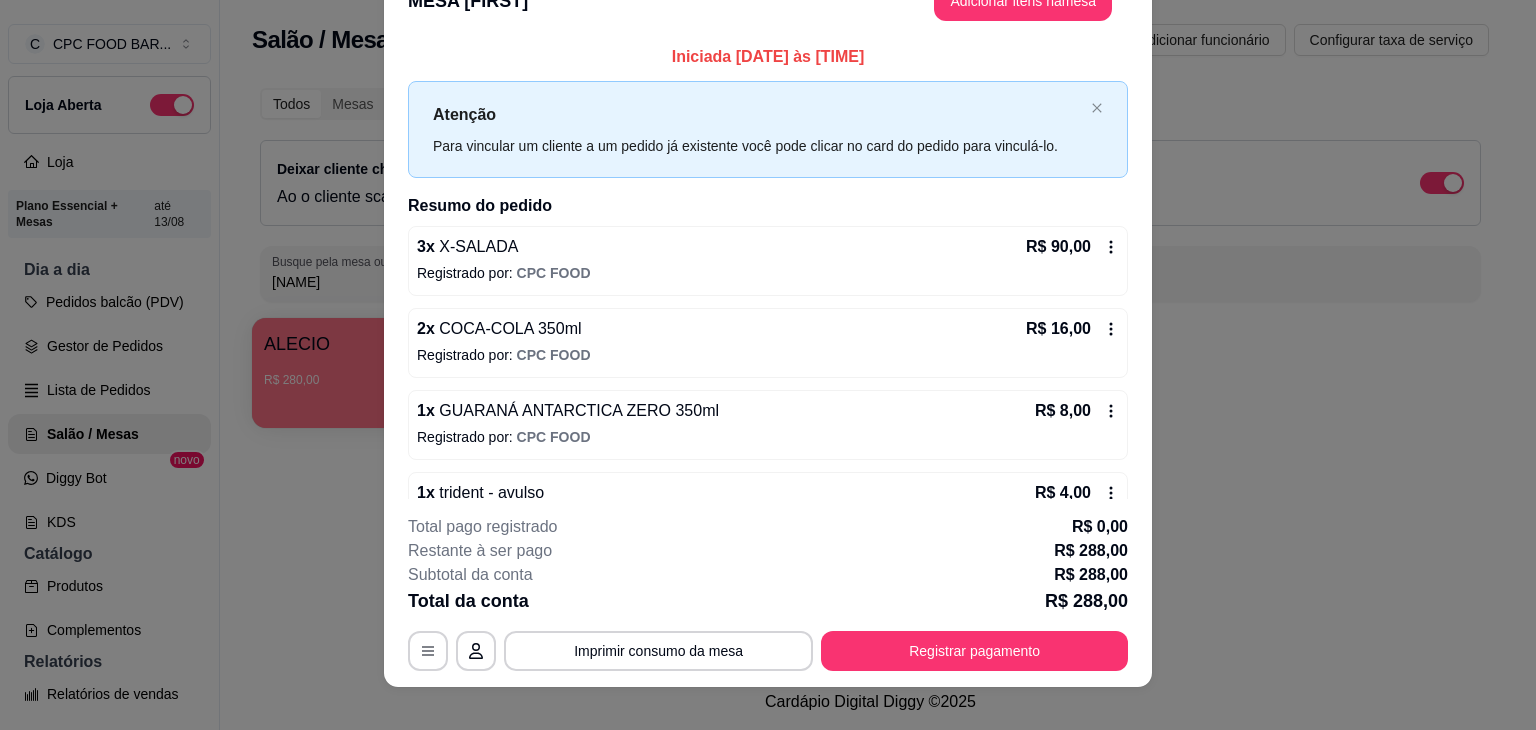 scroll, scrollTop: 60, scrollLeft: 0, axis: vertical 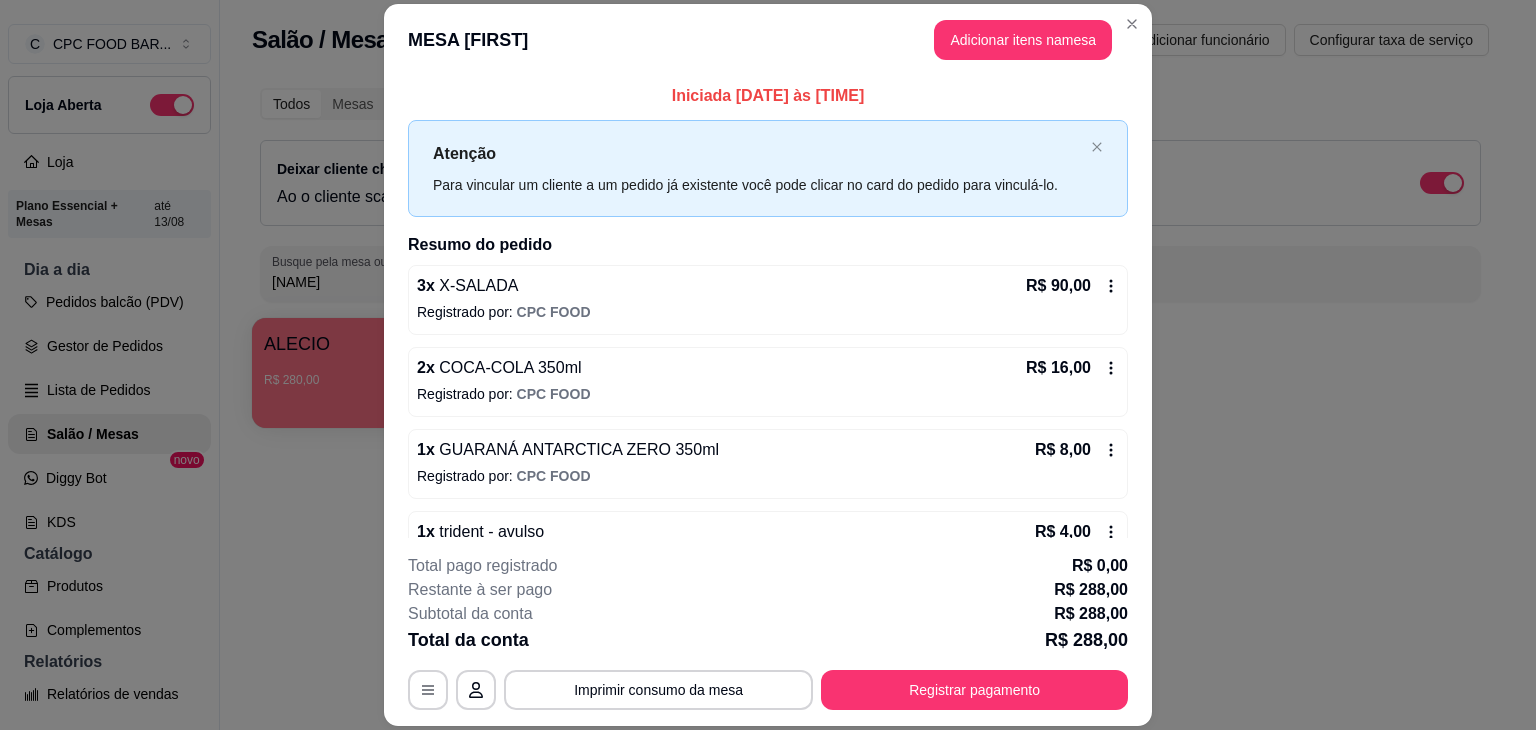 click on "MESA [FIRST] Adicionar itens na mesa" at bounding box center [768, 40] 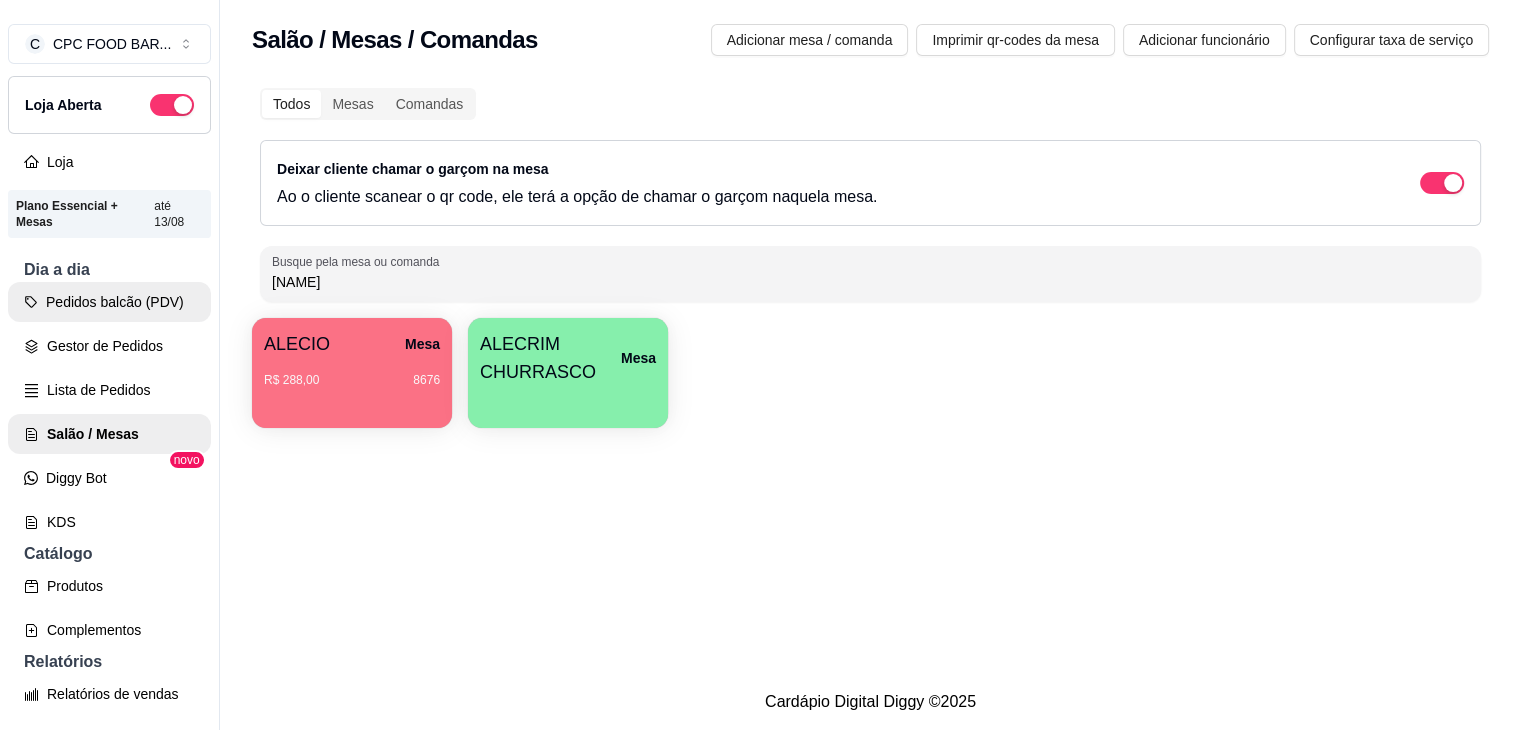 click on "Pedidos balcão (PDV)" at bounding box center (109, 302) 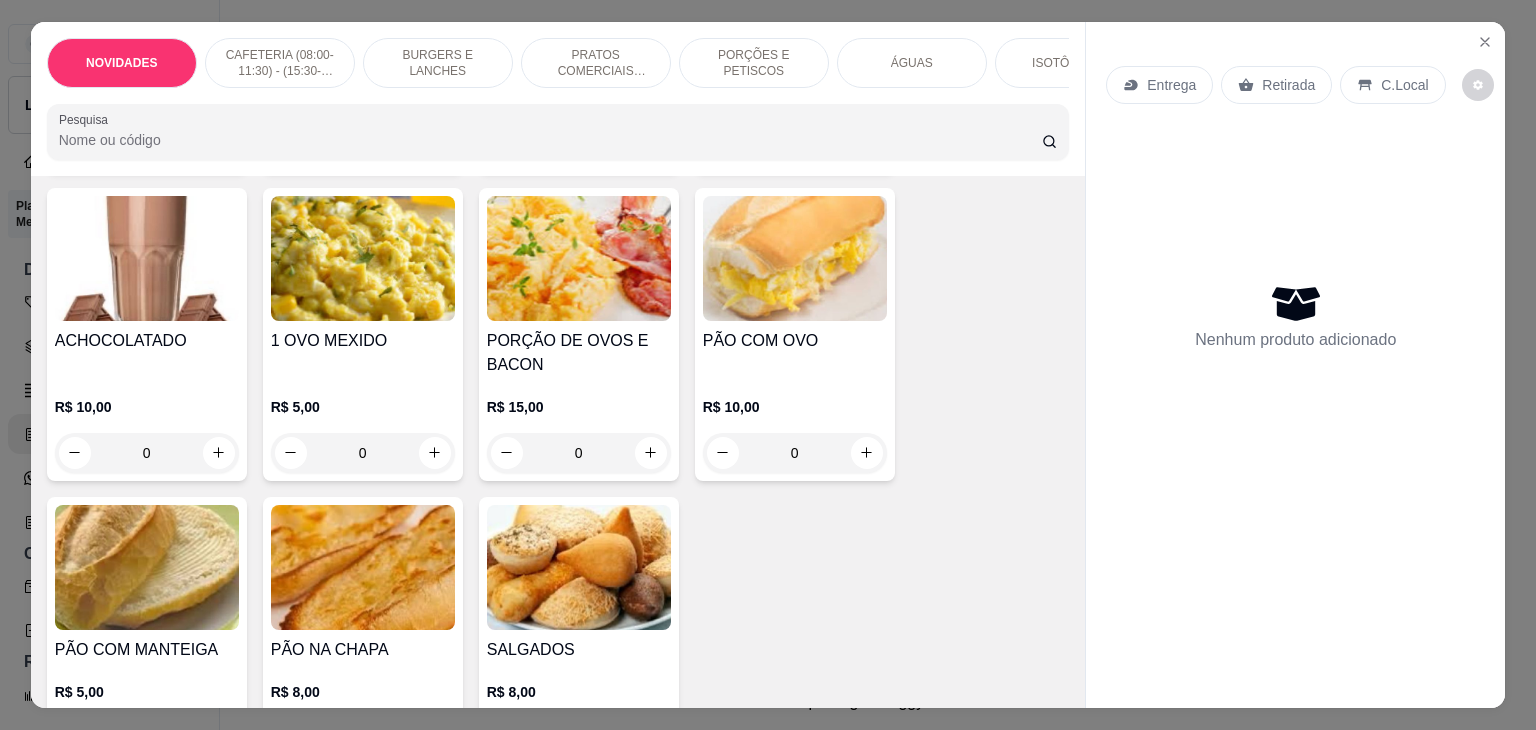 scroll, scrollTop: 800, scrollLeft: 0, axis: vertical 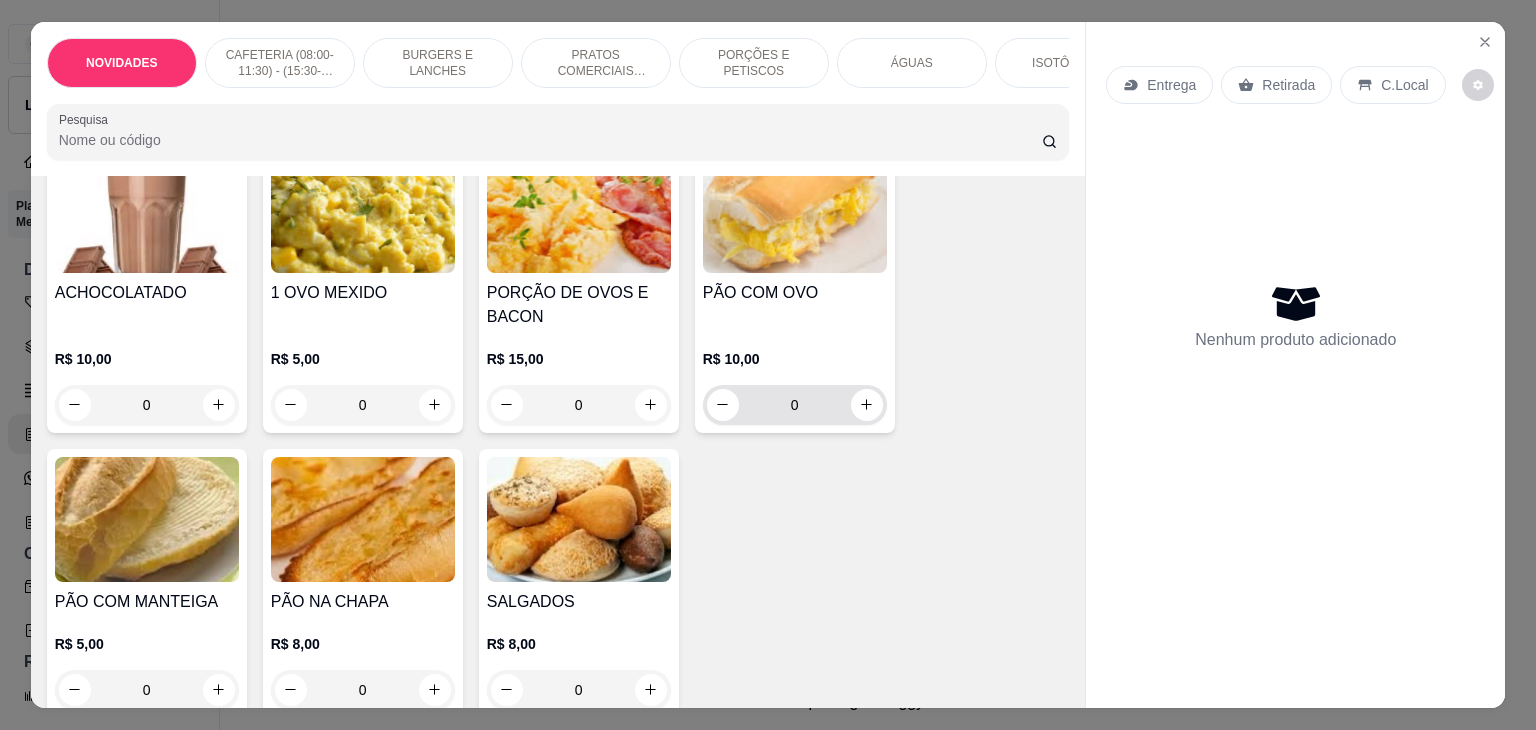 click on "0" at bounding box center [795, 405] 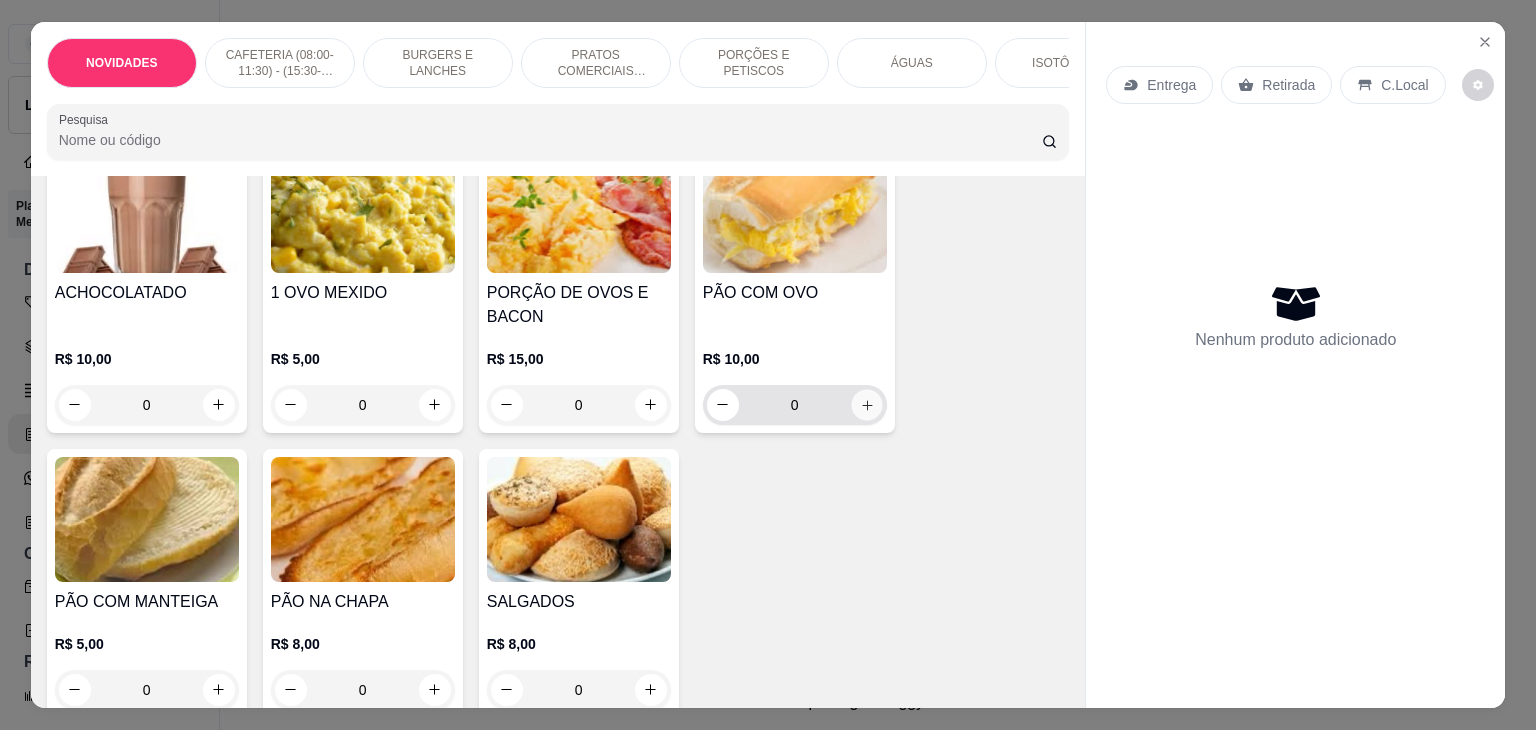 click at bounding box center (866, 404) 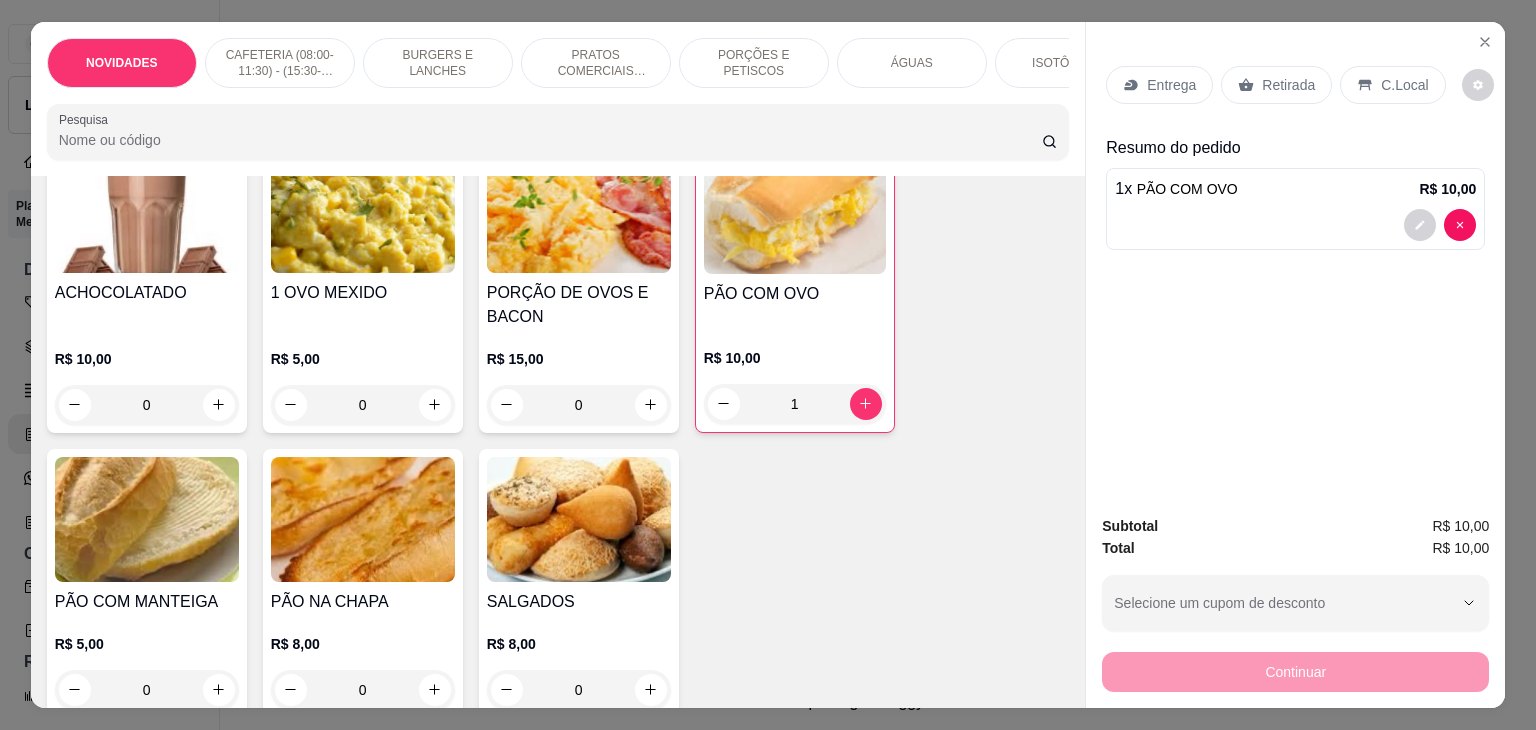 drag, startPoint x: 392, startPoint y: 143, endPoint x: 265, endPoint y: 148, distance: 127.09839 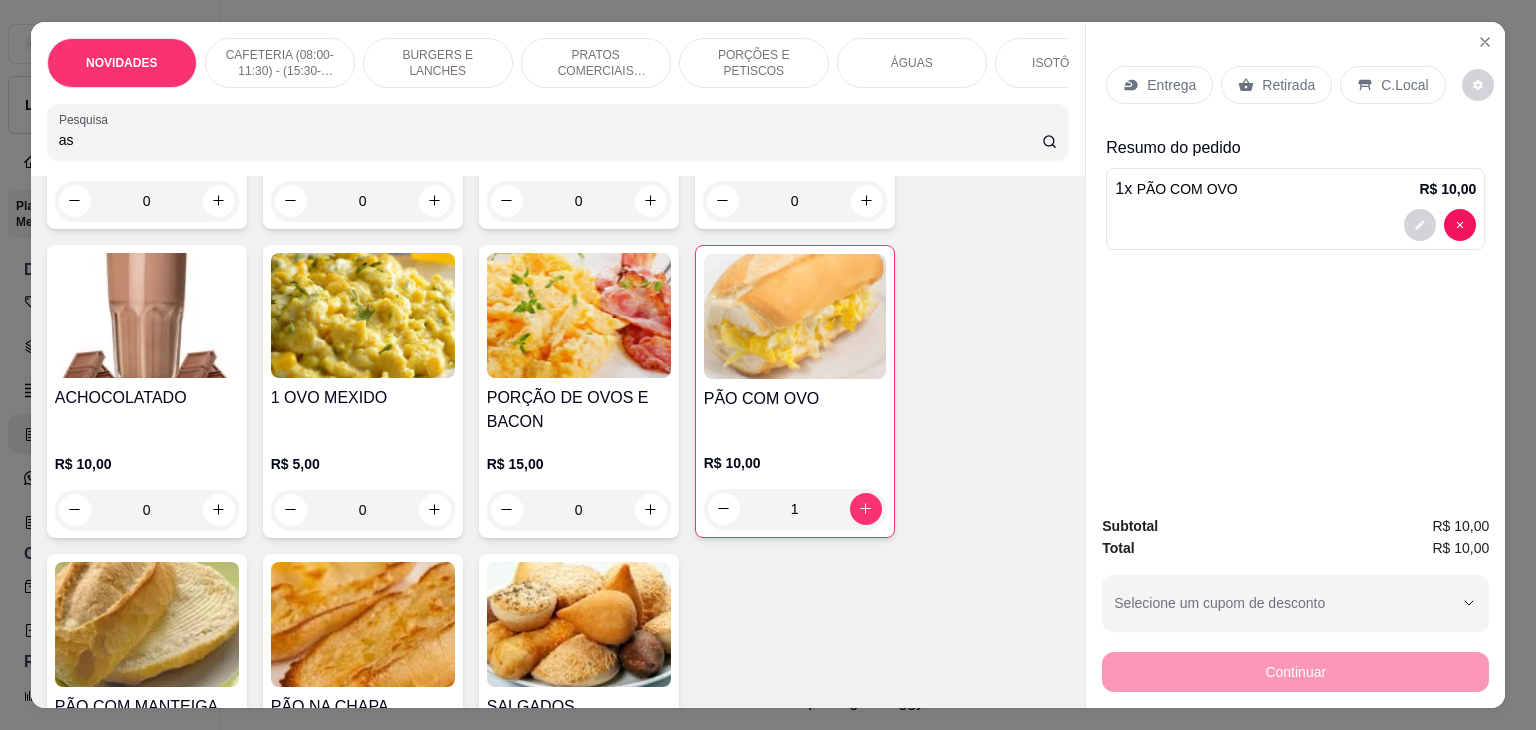 scroll, scrollTop: 1124, scrollLeft: 0, axis: vertical 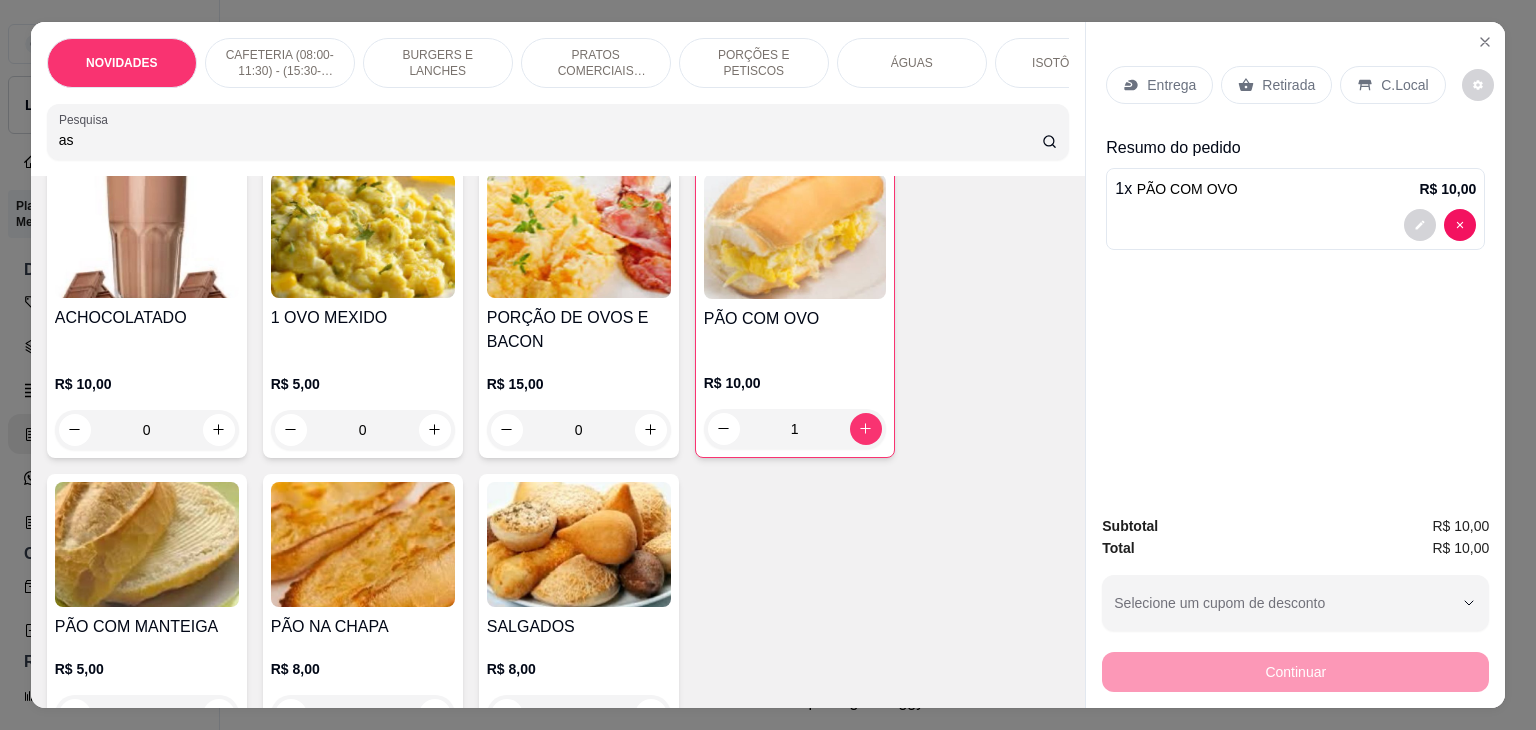 type on "a" 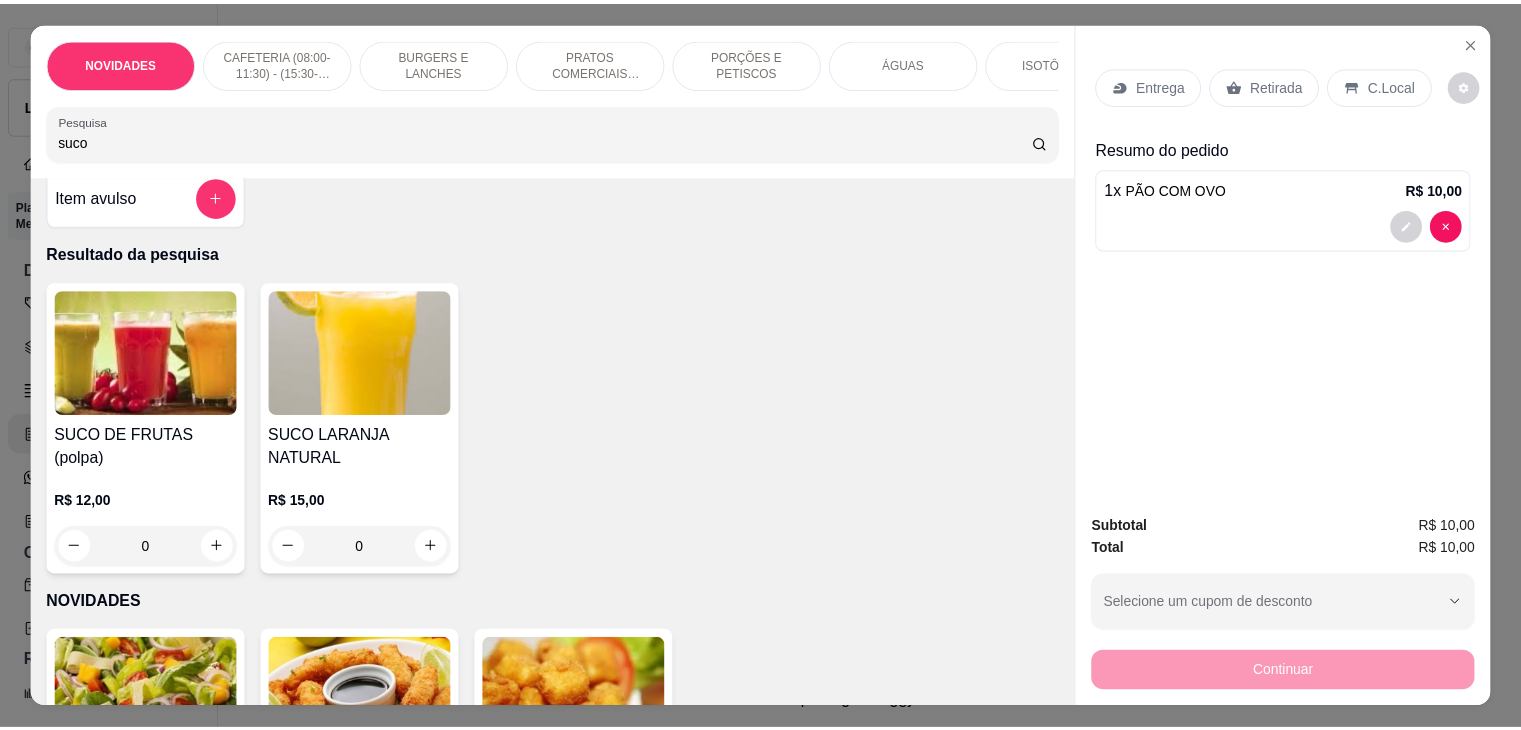 scroll, scrollTop: 0, scrollLeft: 0, axis: both 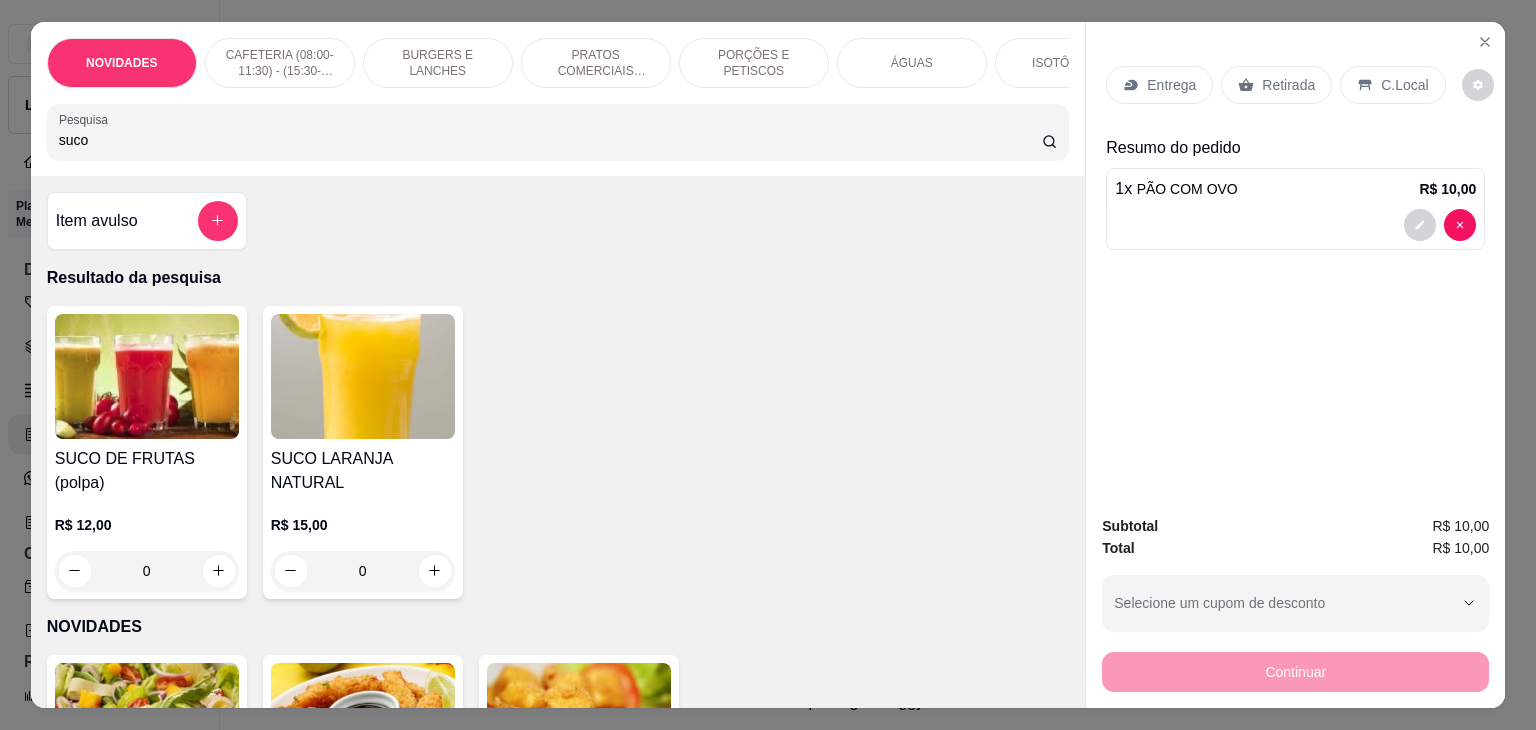 type on "suco" 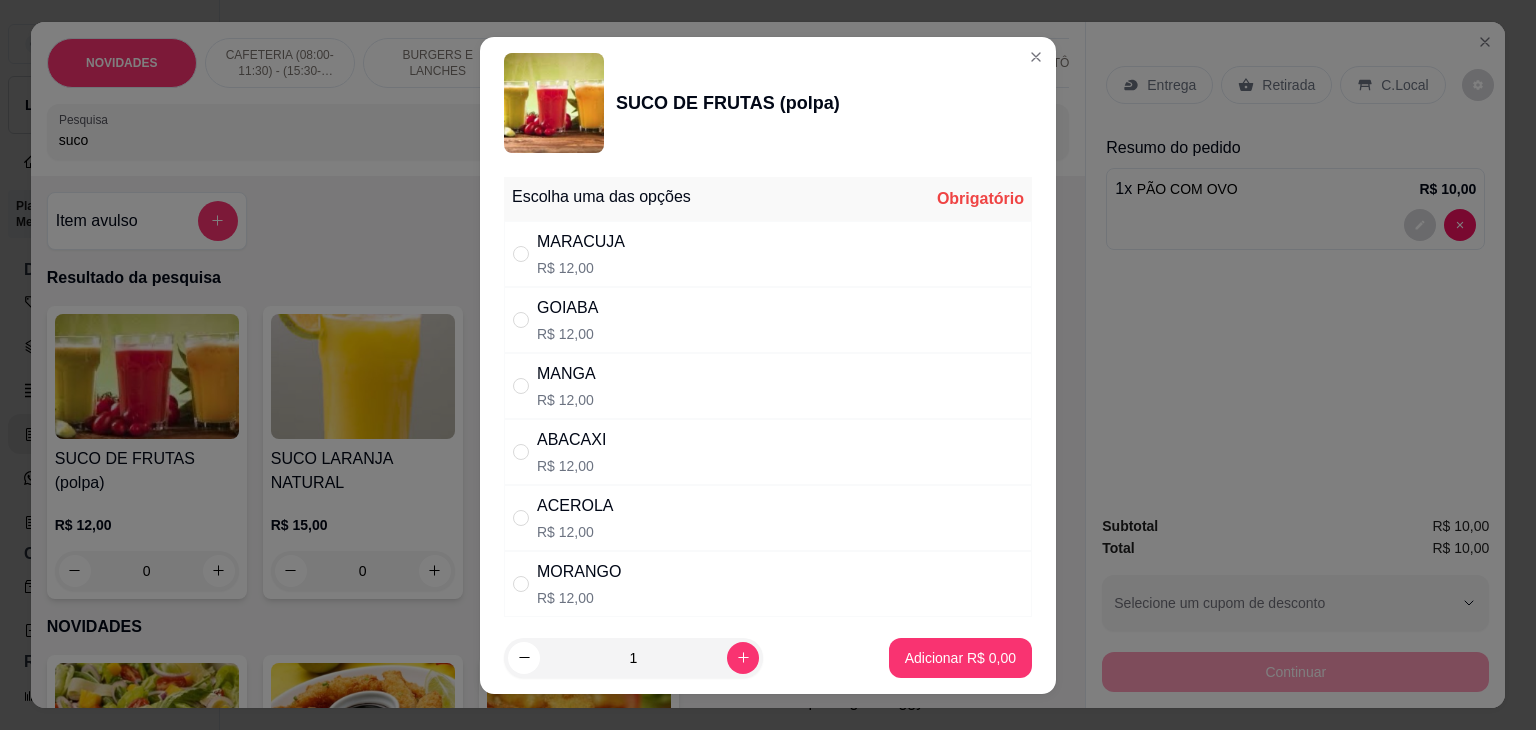 click on "ABACAXI R$ 12,00" at bounding box center [768, 452] 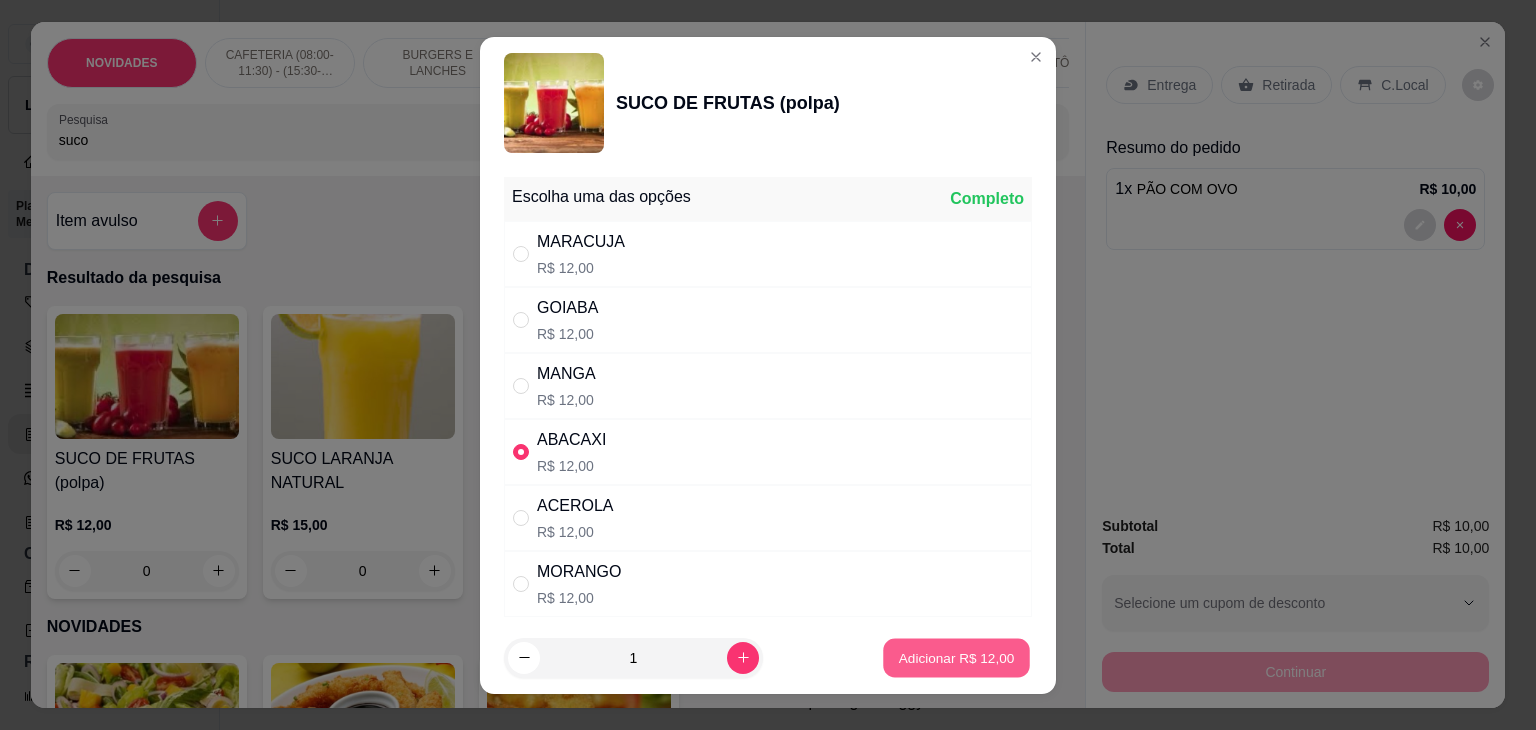 click on "Adicionar   R$ 12,00" at bounding box center [957, 657] 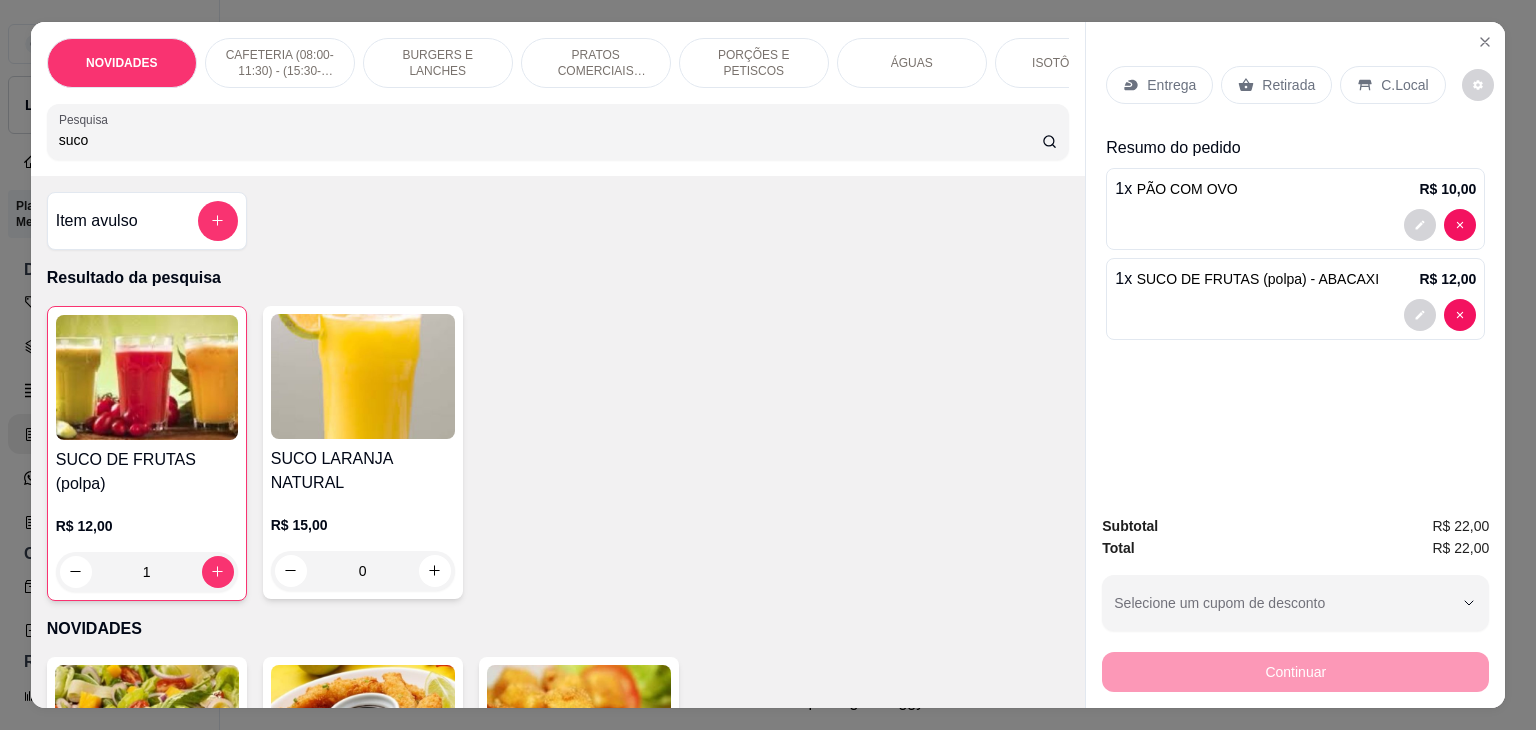 click on "C.Local" at bounding box center (1392, 85) 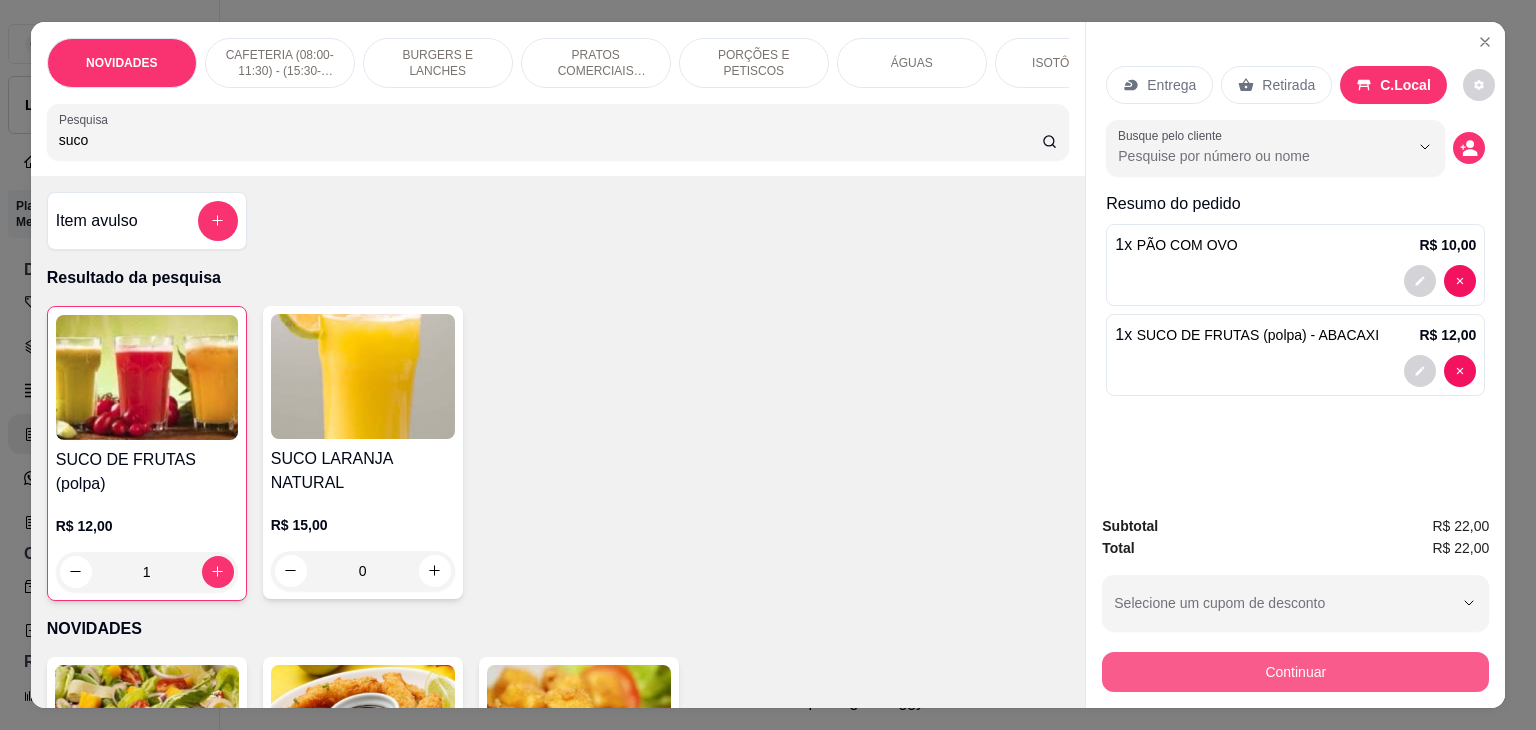 click on "Continuar" at bounding box center (1295, 672) 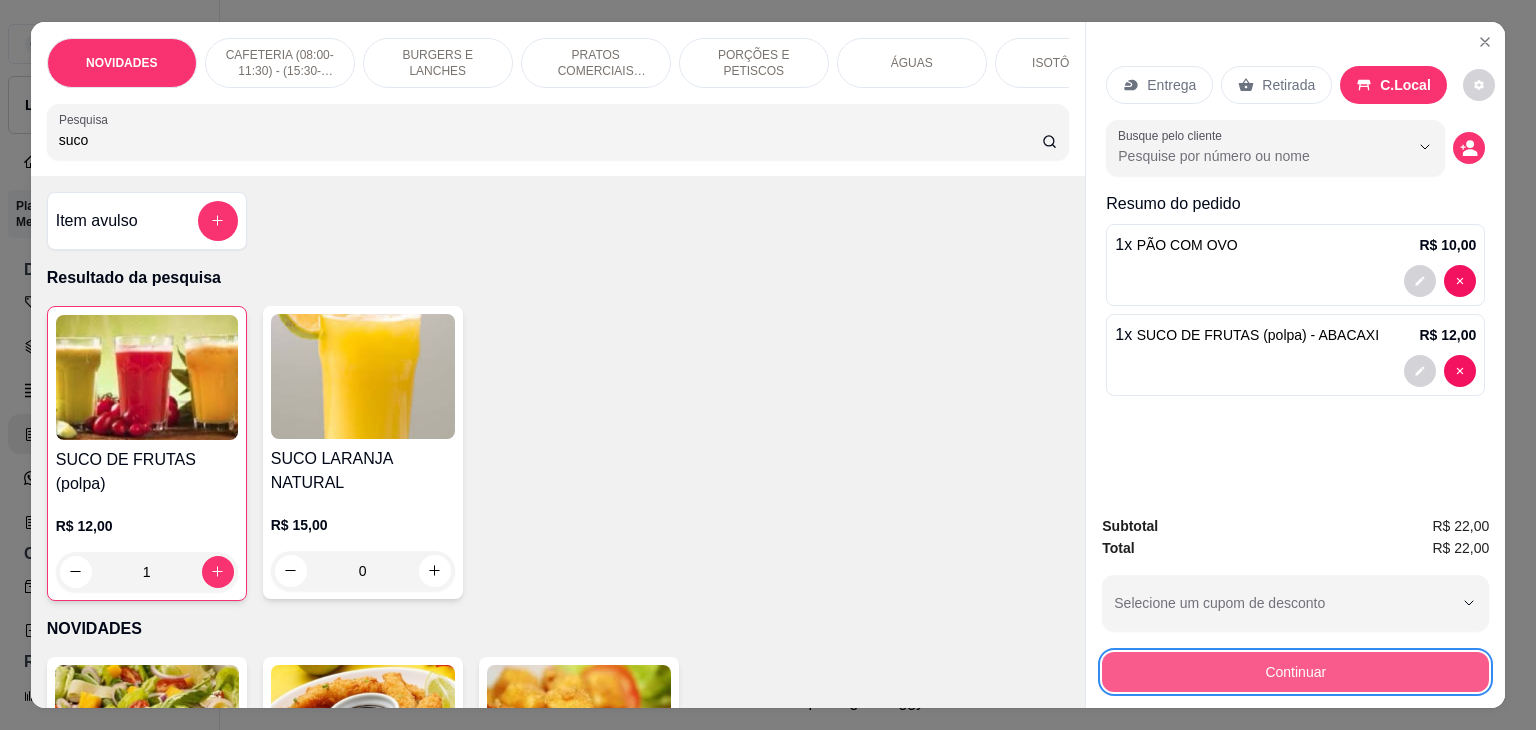 type 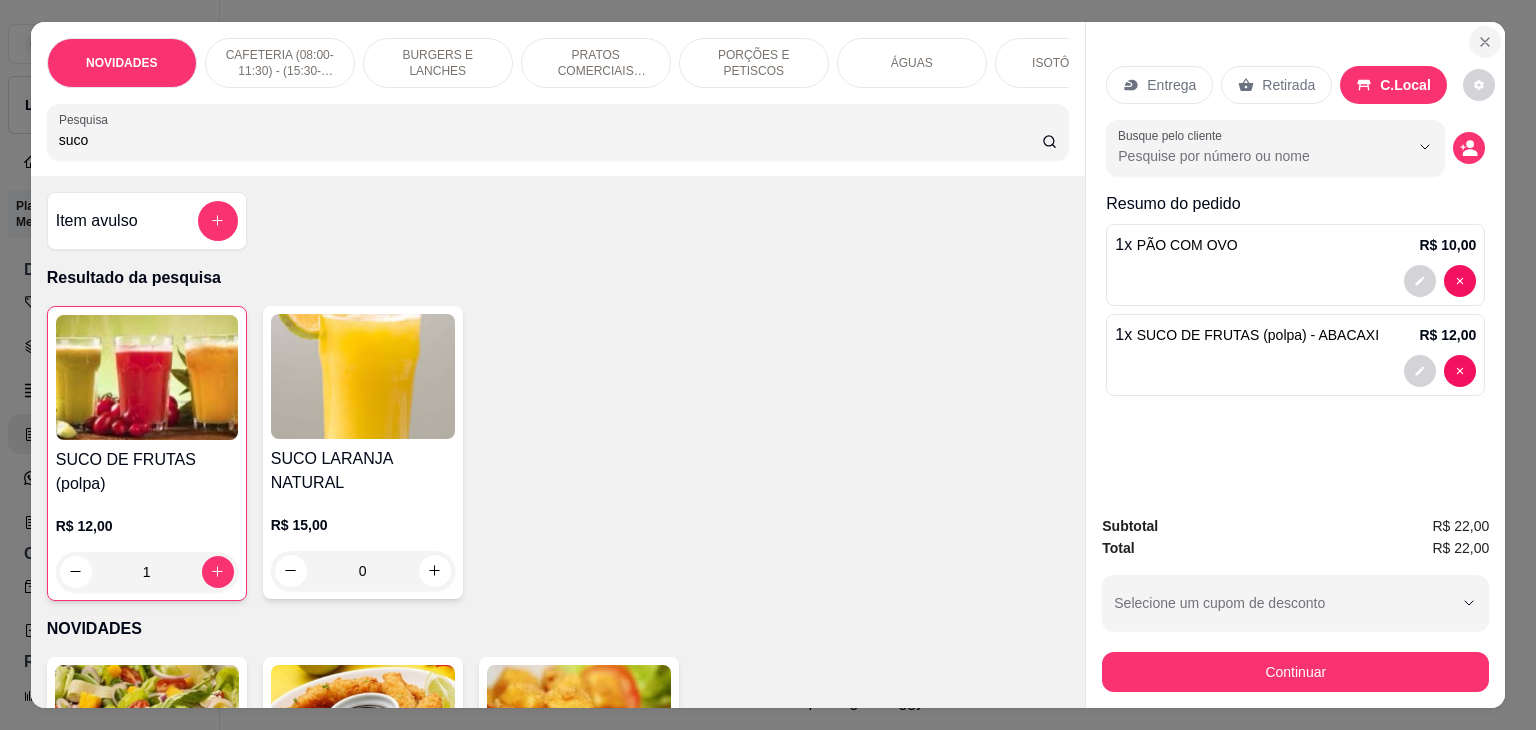 click 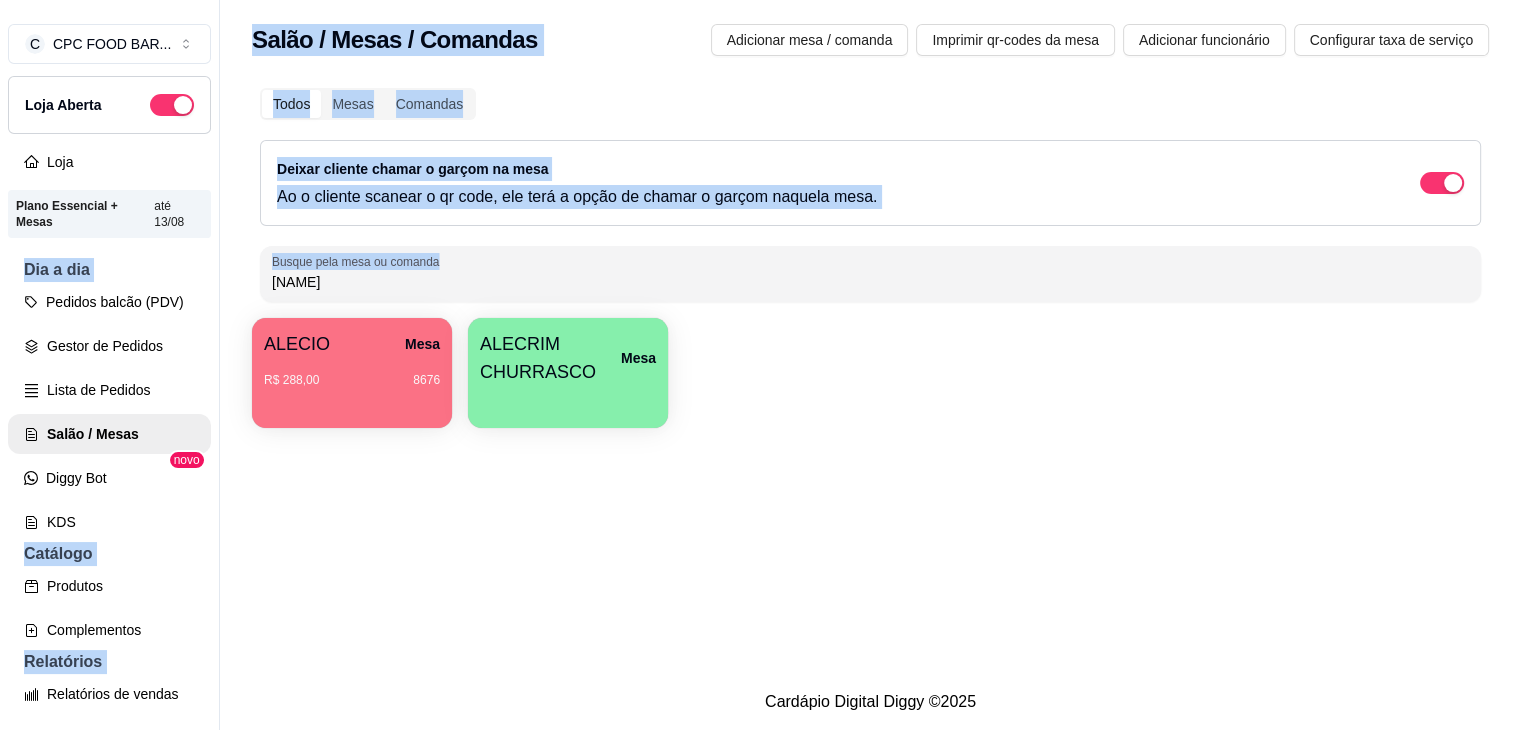 drag, startPoint x: 380, startPoint y: 293, endPoint x: 182, endPoint y: 257, distance: 201.24612 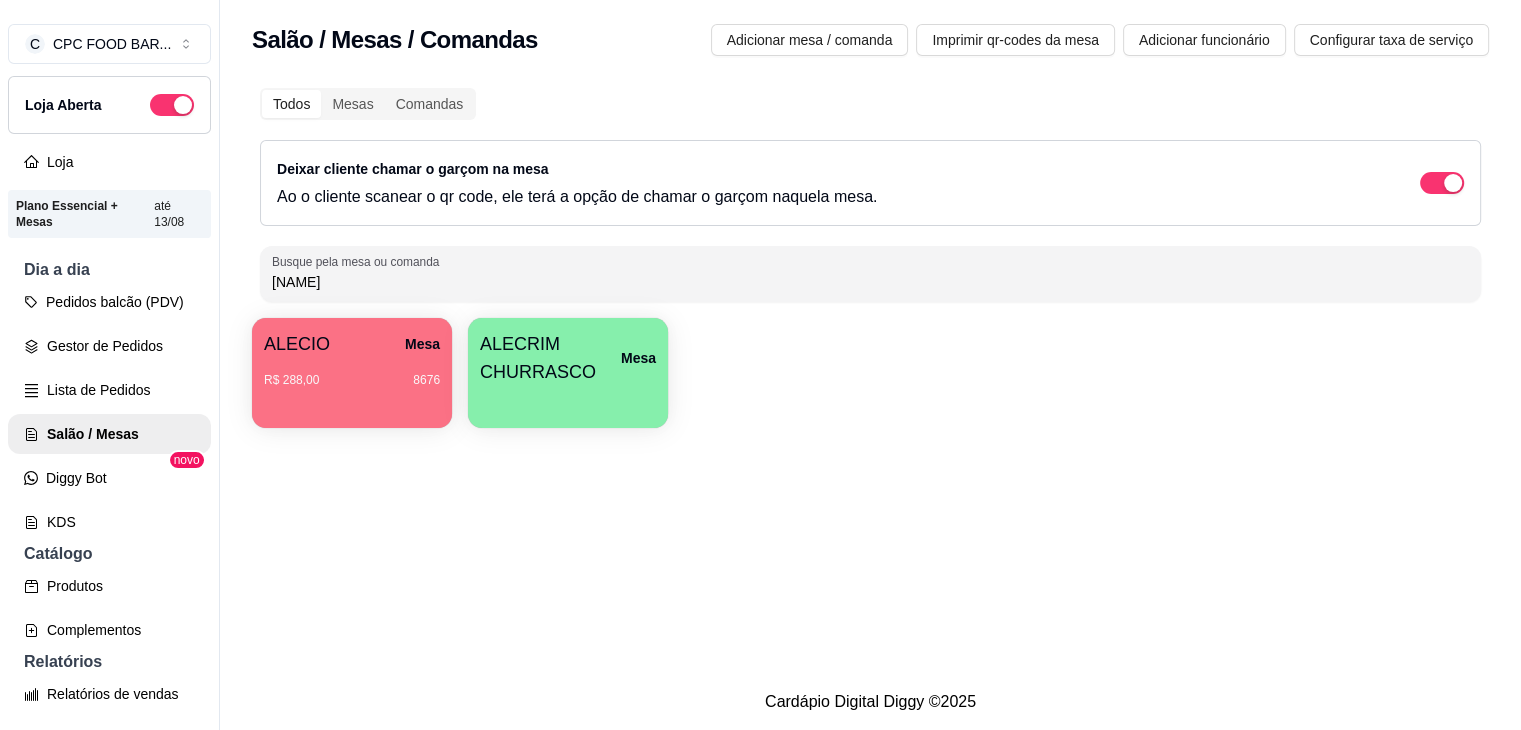 drag, startPoint x: 307, startPoint y: 284, endPoint x: 263, endPoint y: 282, distance: 44.04543 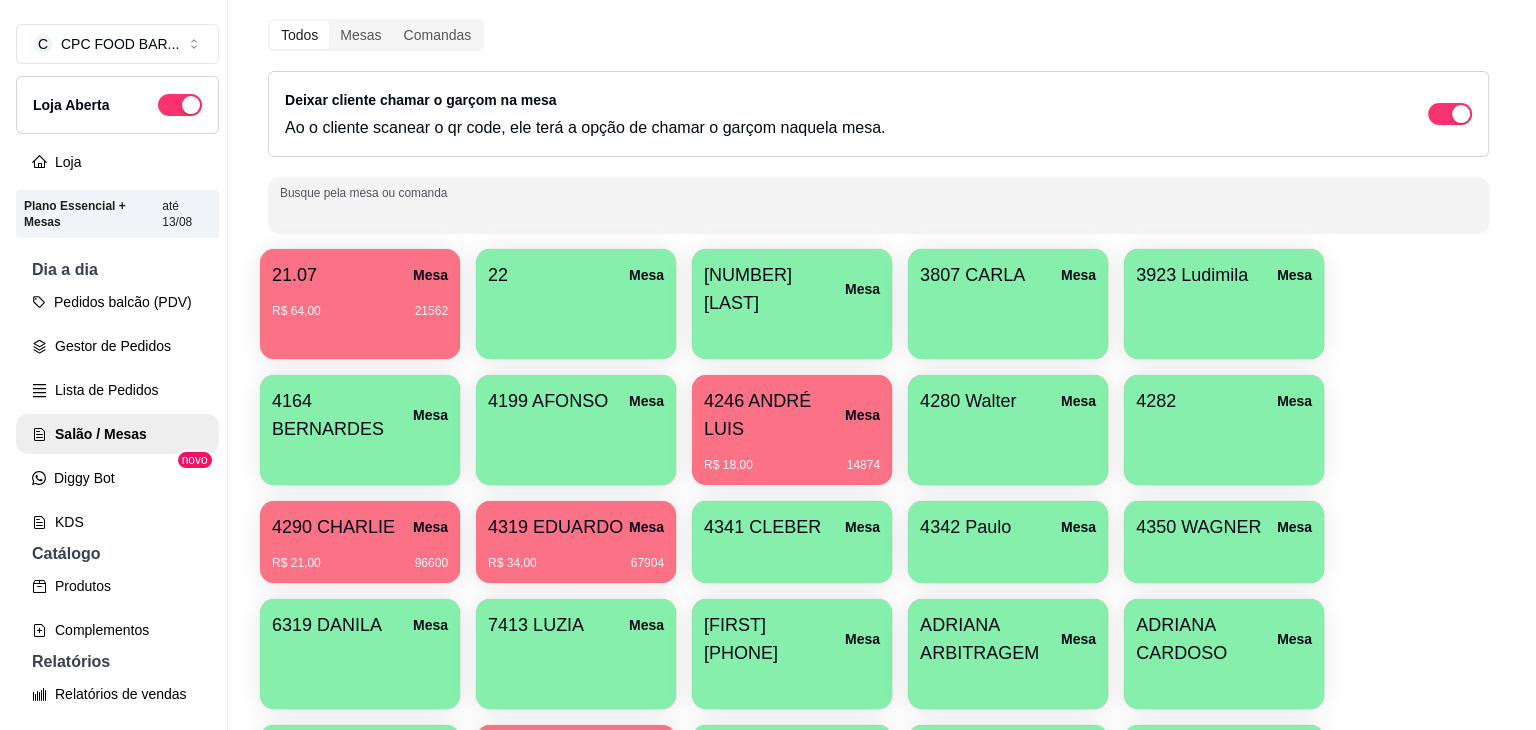 scroll, scrollTop: 0, scrollLeft: 0, axis: both 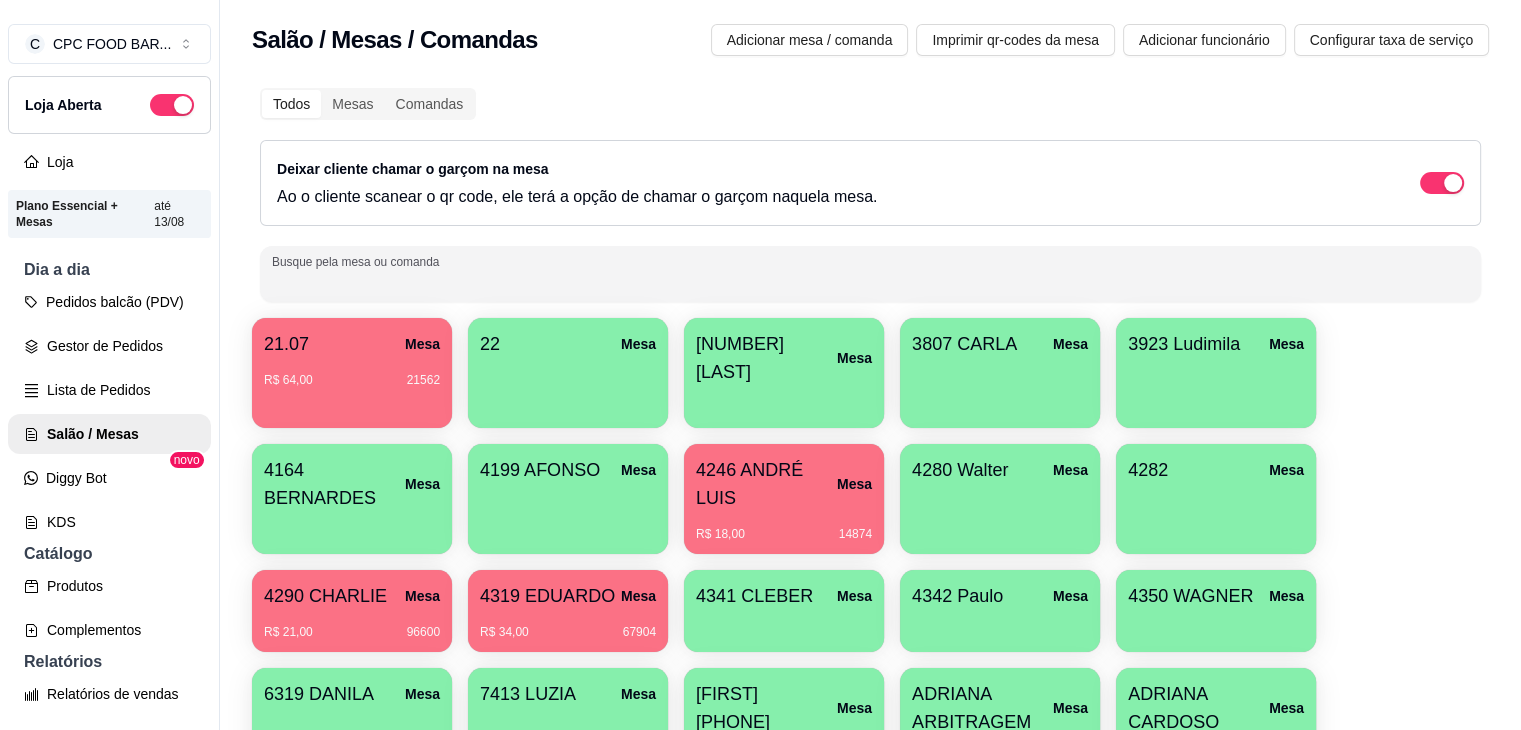 click on "Busque pela mesa ou comanda" at bounding box center [870, 282] 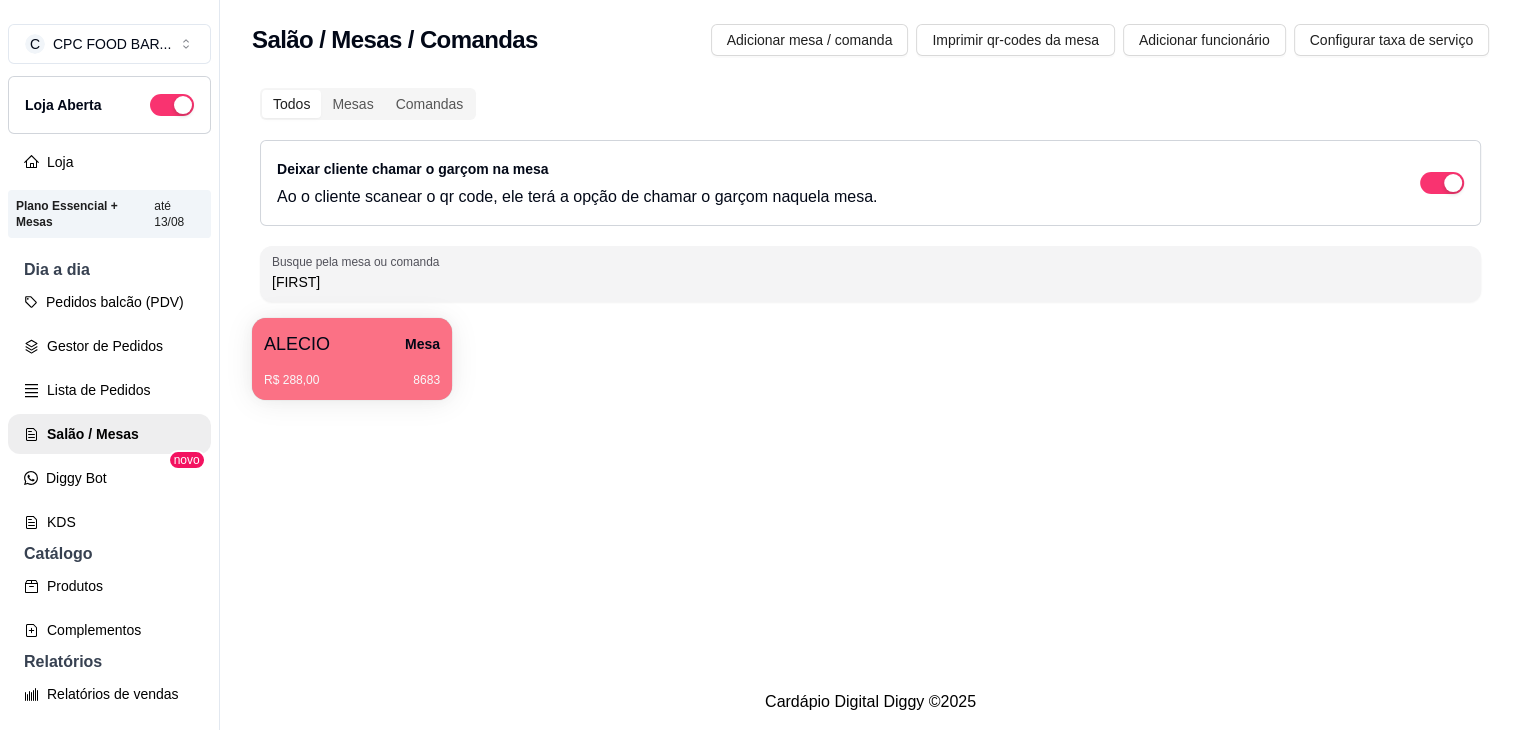 type on "[FIRST]" 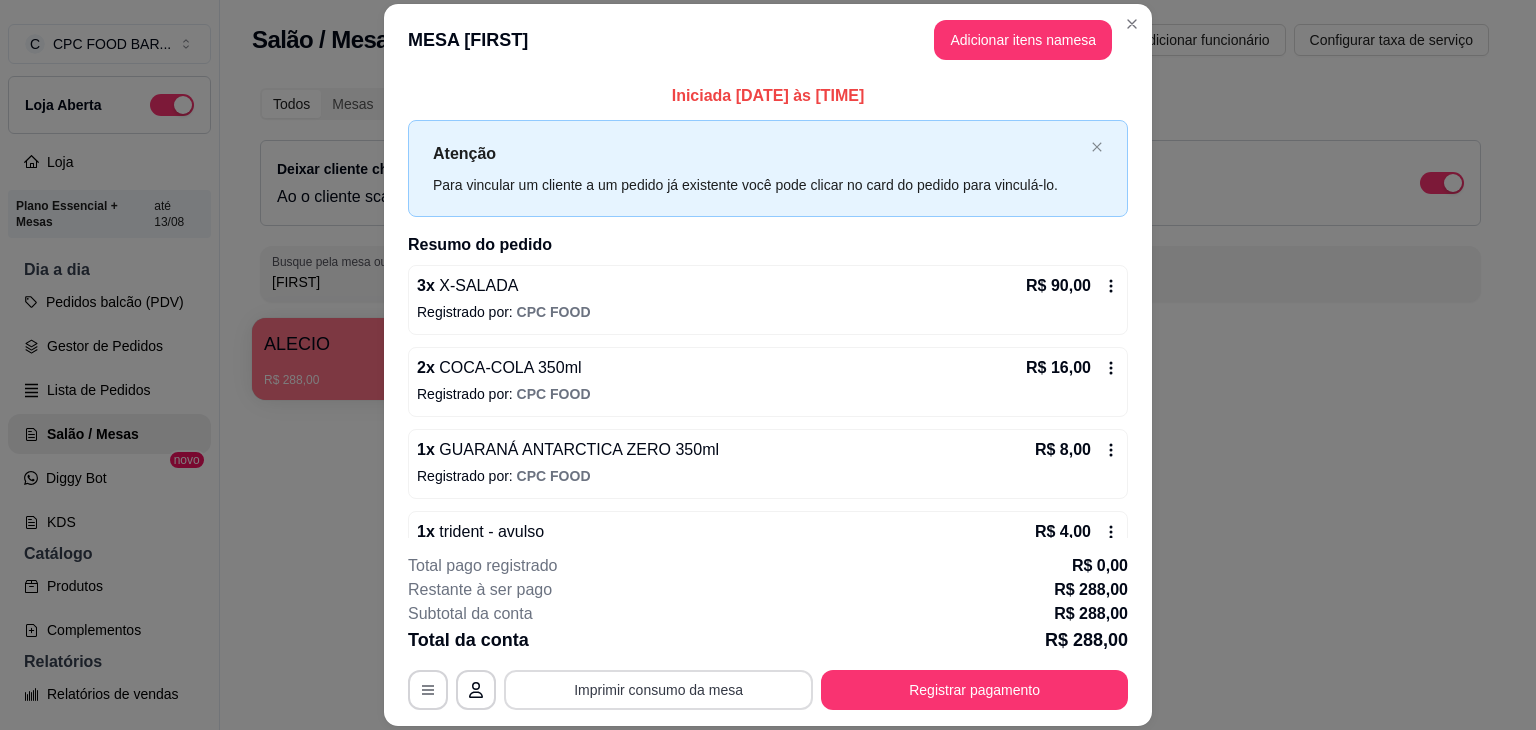 click on "Imprimir consumo da mesa" at bounding box center [658, 690] 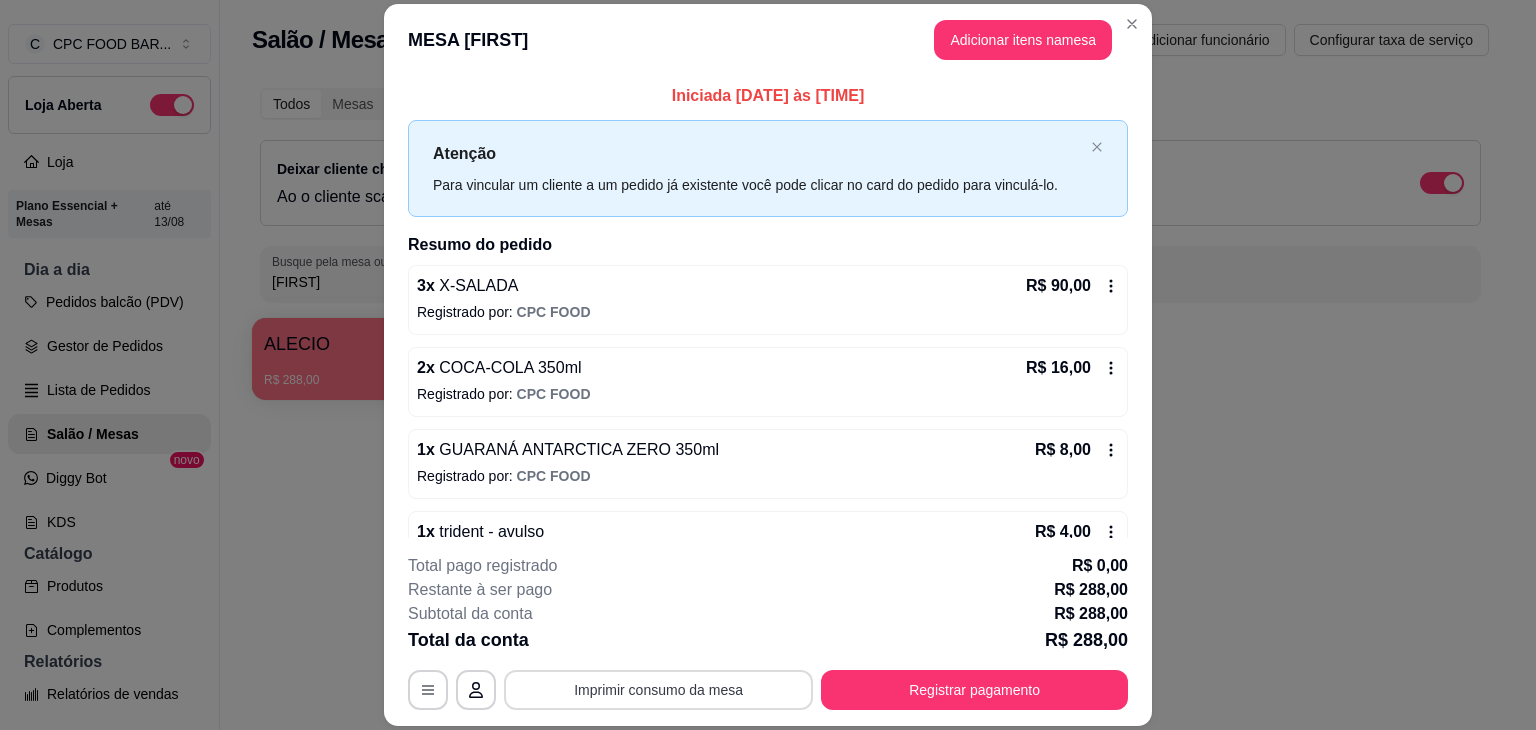 scroll, scrollTop: 0, scrollLeft: 0, axis: both 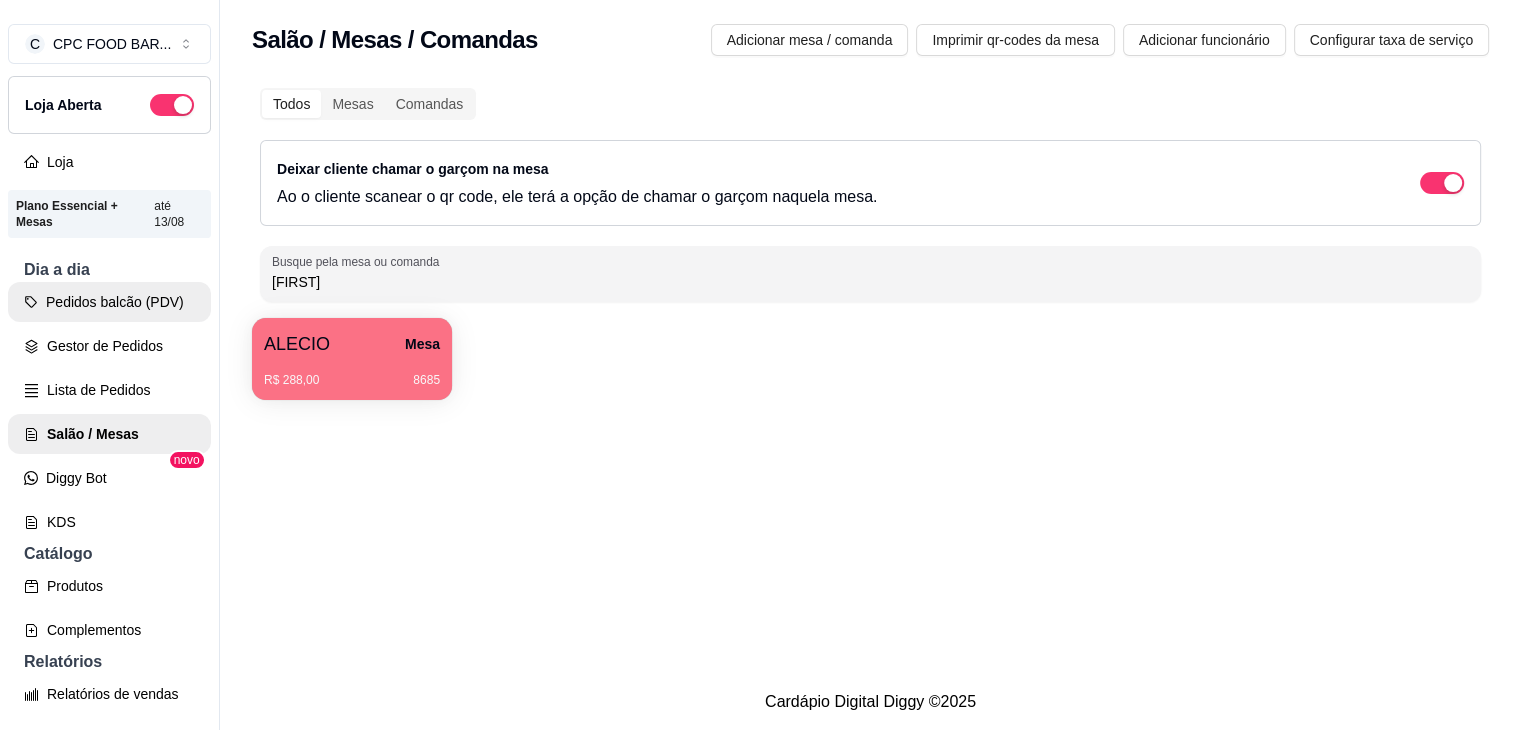 click on "Pedidos balcão (PDV)" at bounding box center [109, 302] 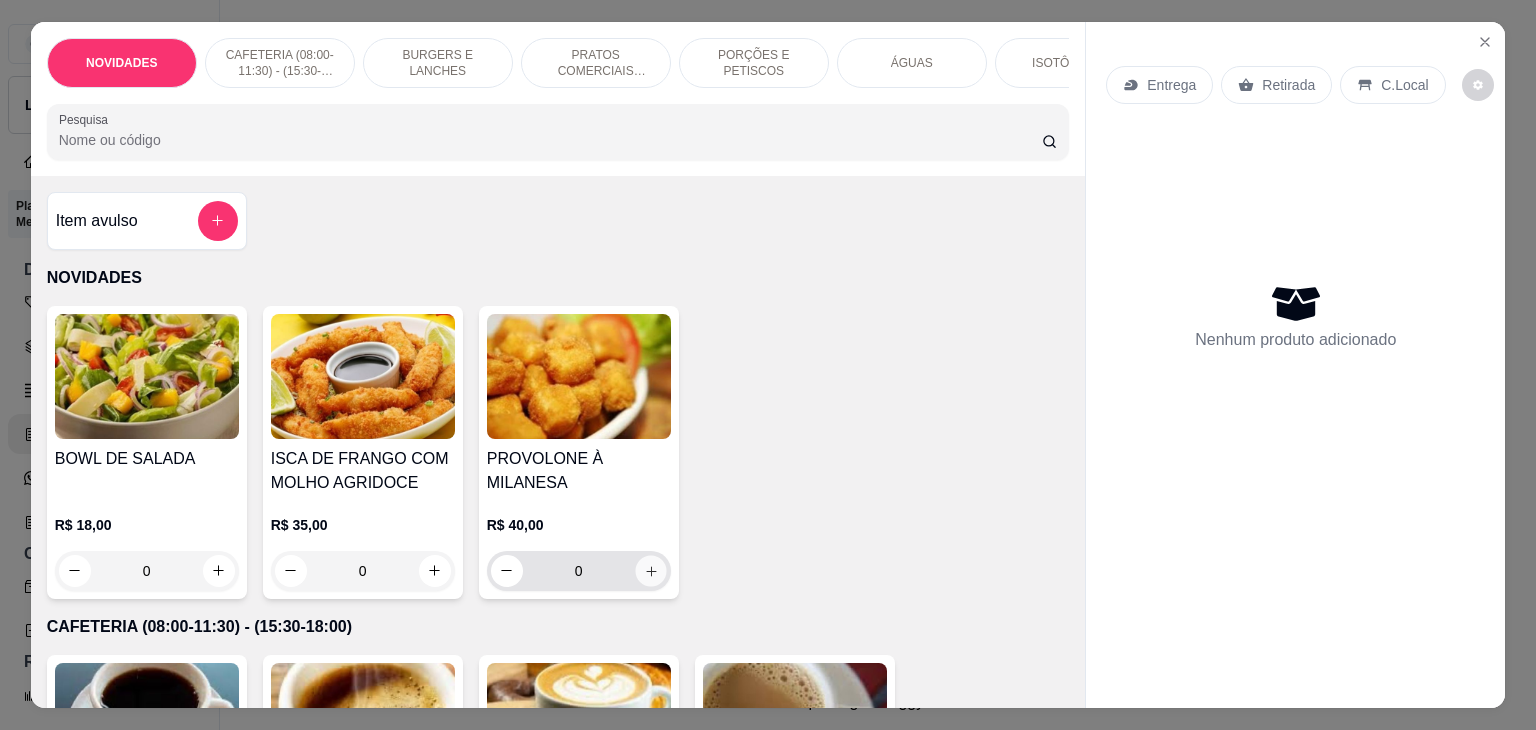 click 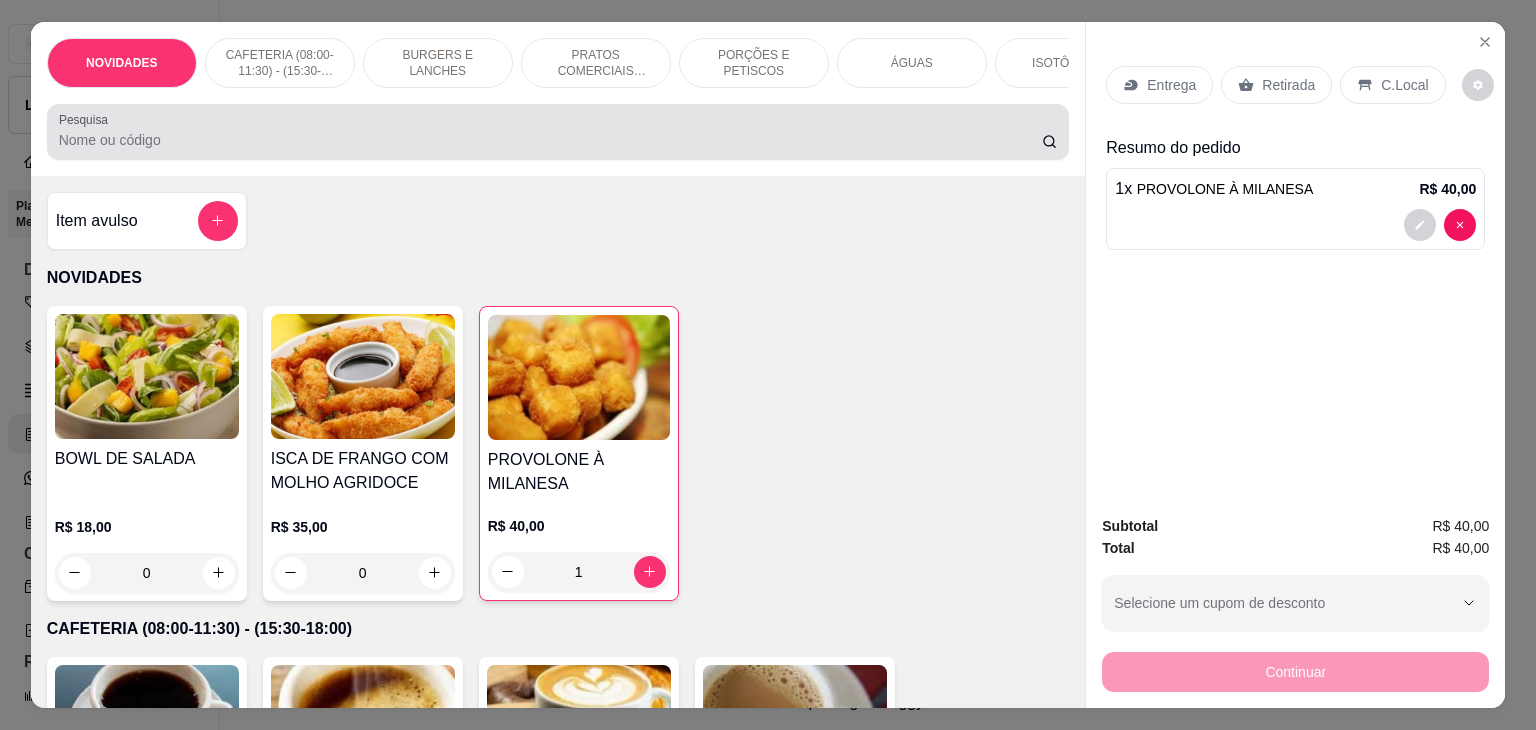 click on "Pesquisa" at bounding box center [550, 140] 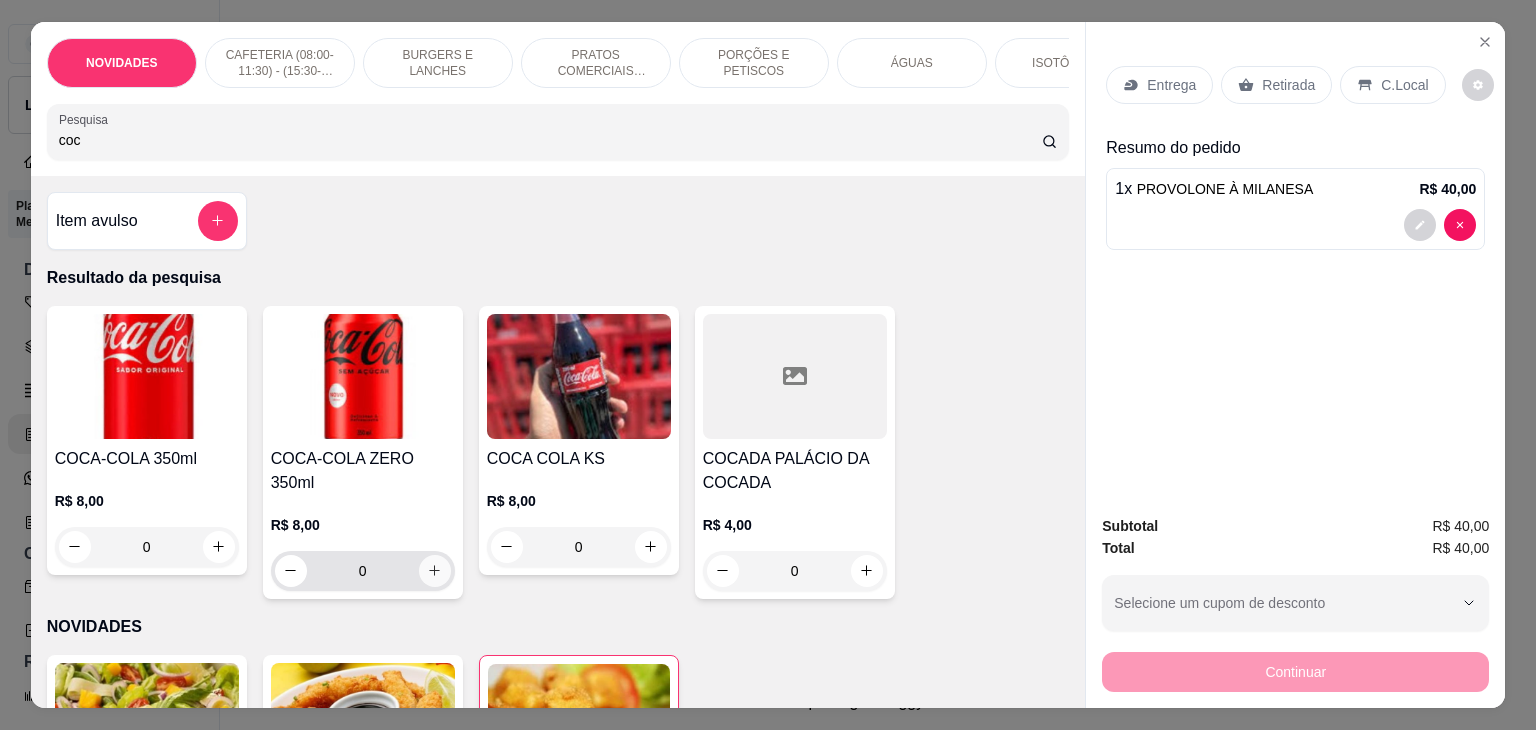 type on "coc" 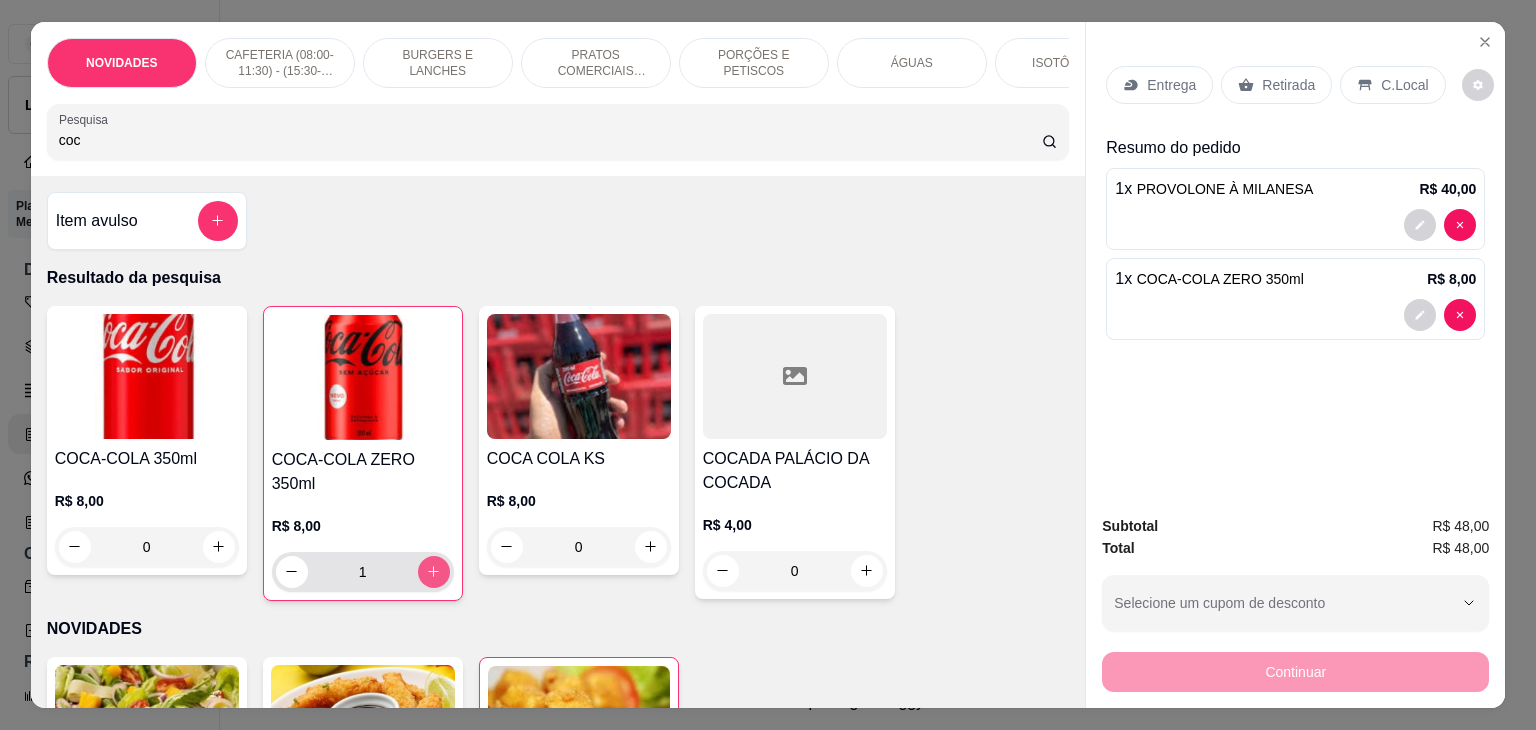 click 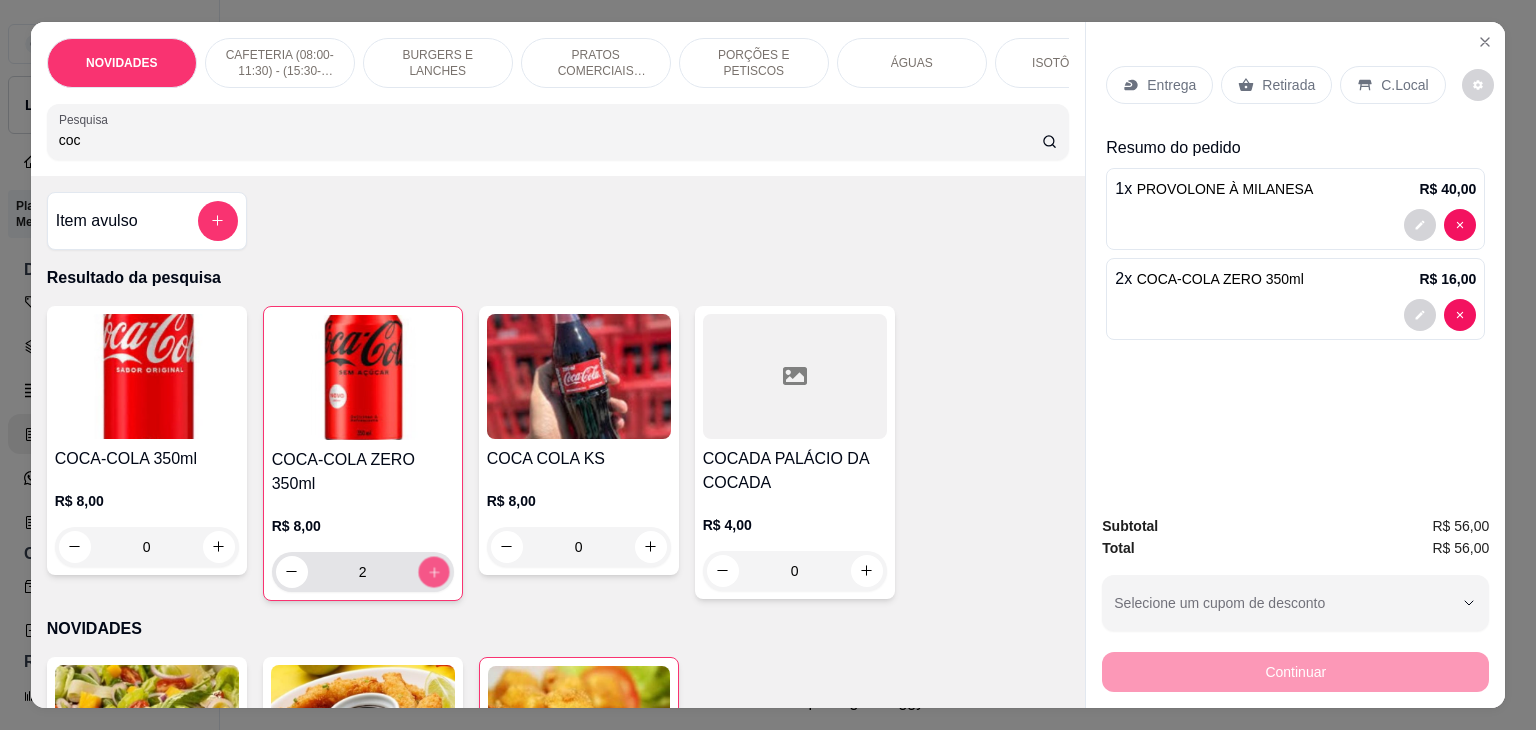 click 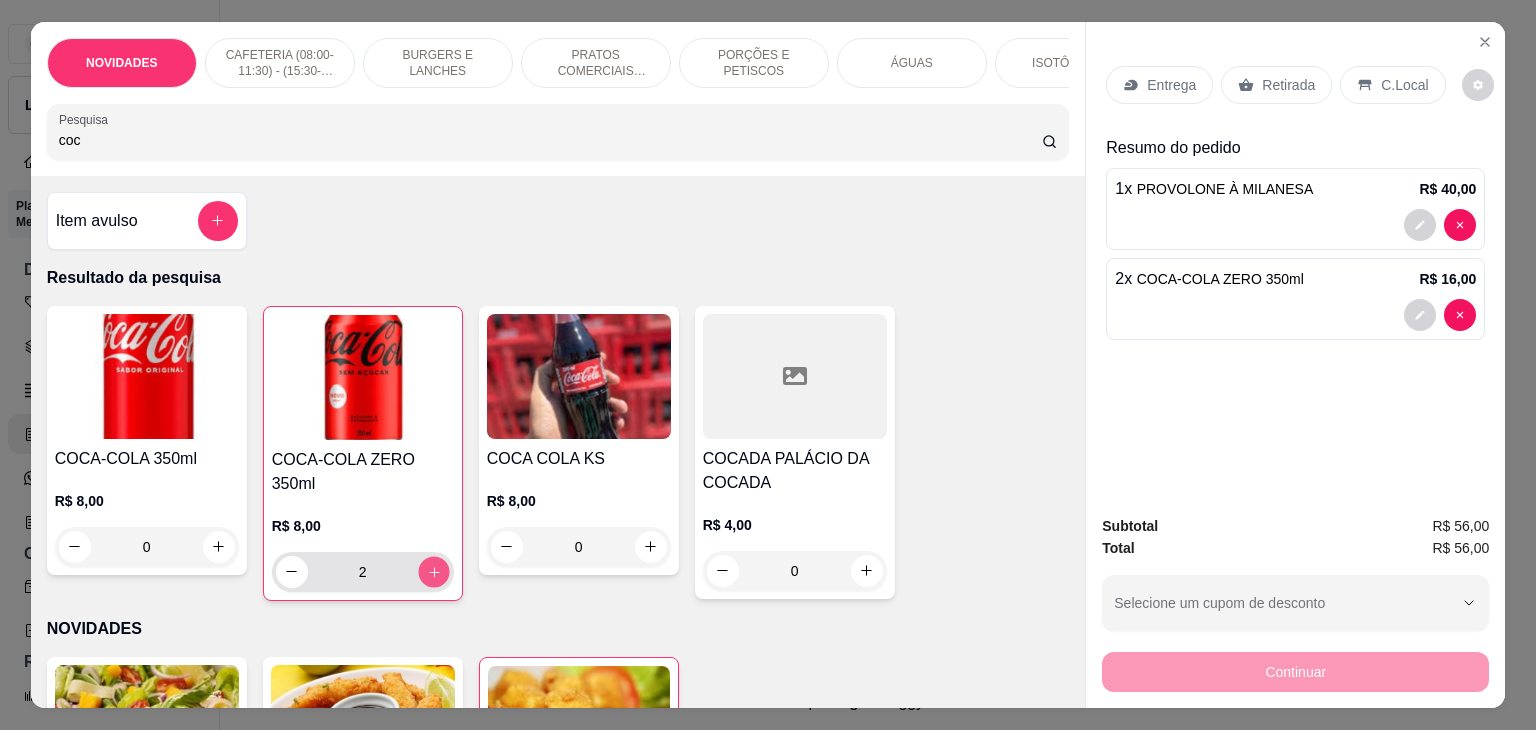 type on "3" 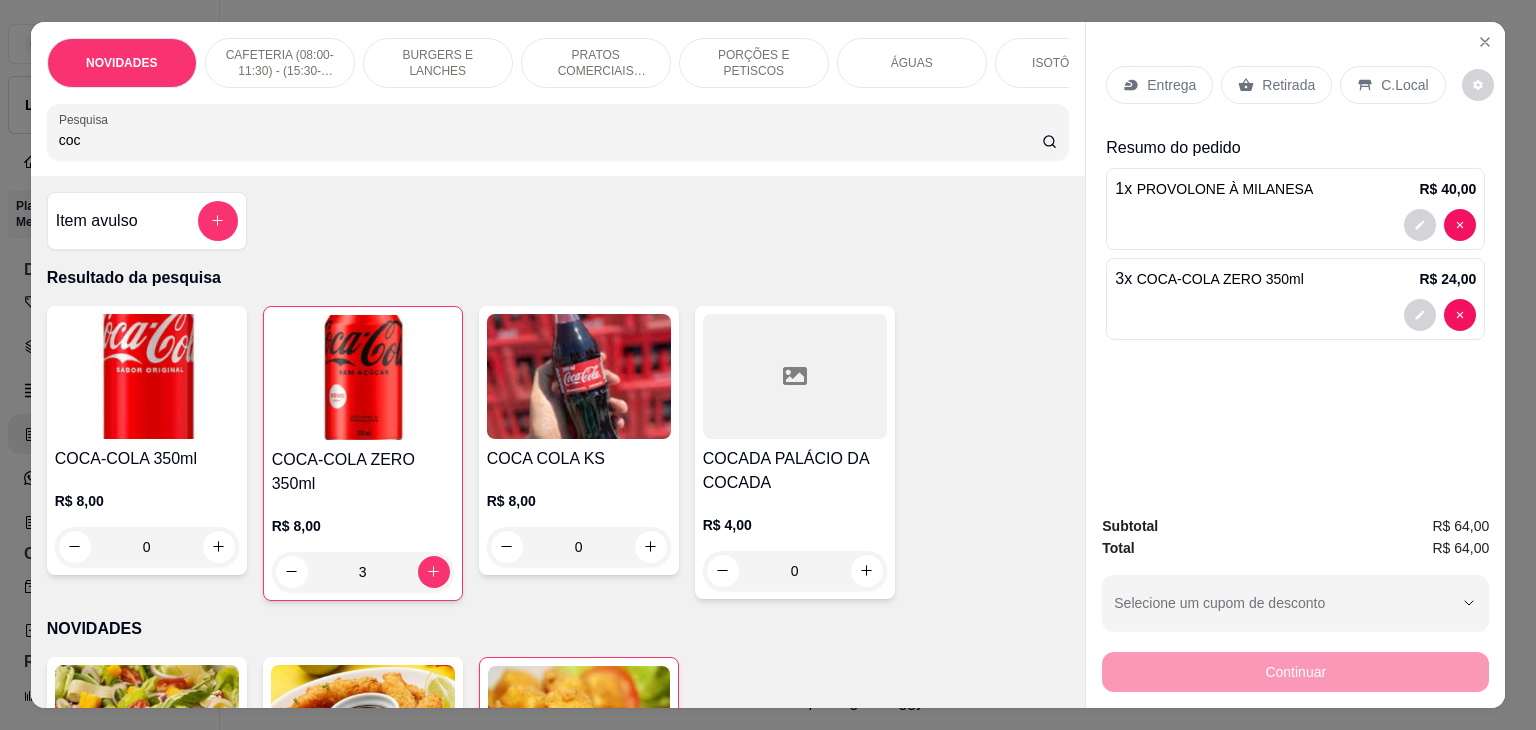 drag, startPoint x: 271, startPoint y: 141, endPoint x: 0, endPoint y: 174, distance: 273.00183 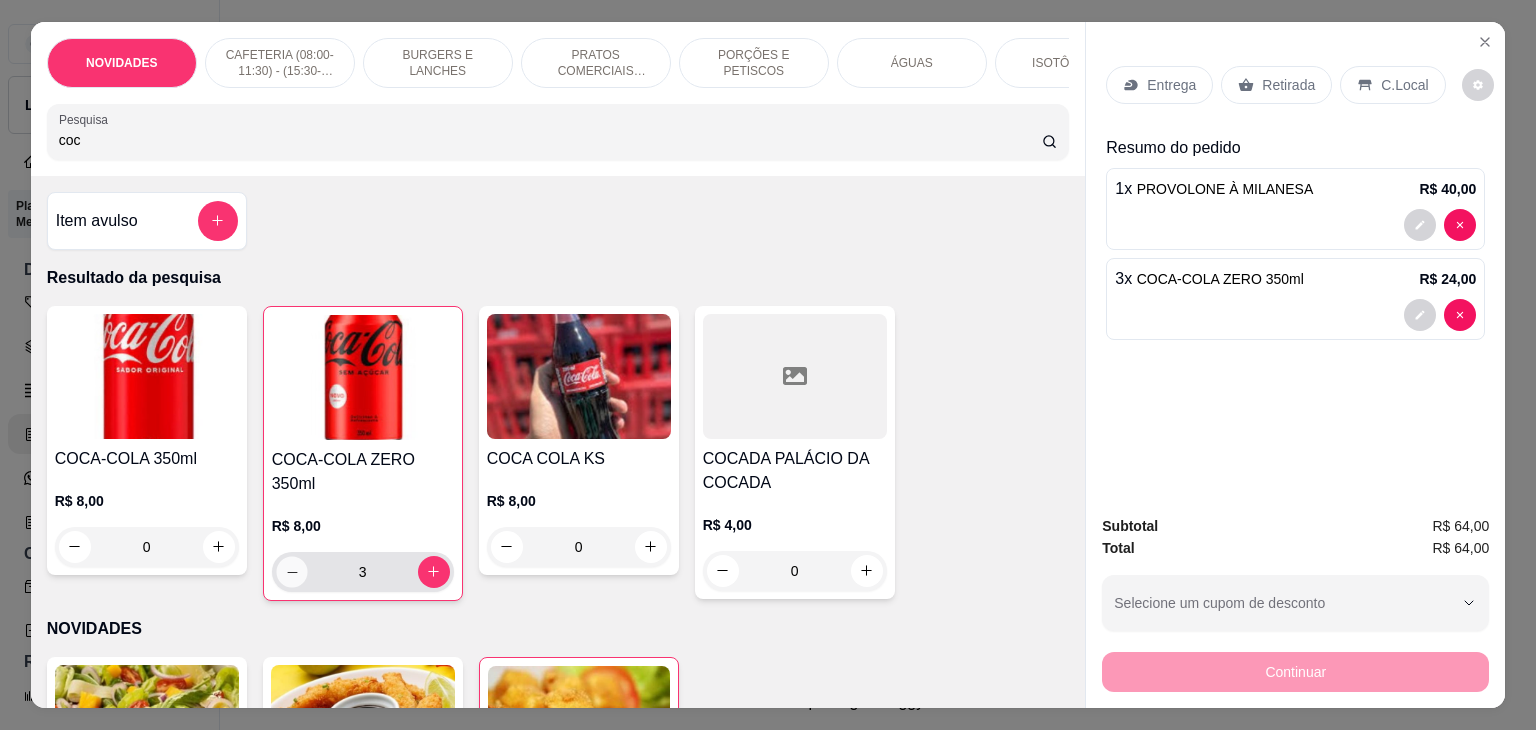click 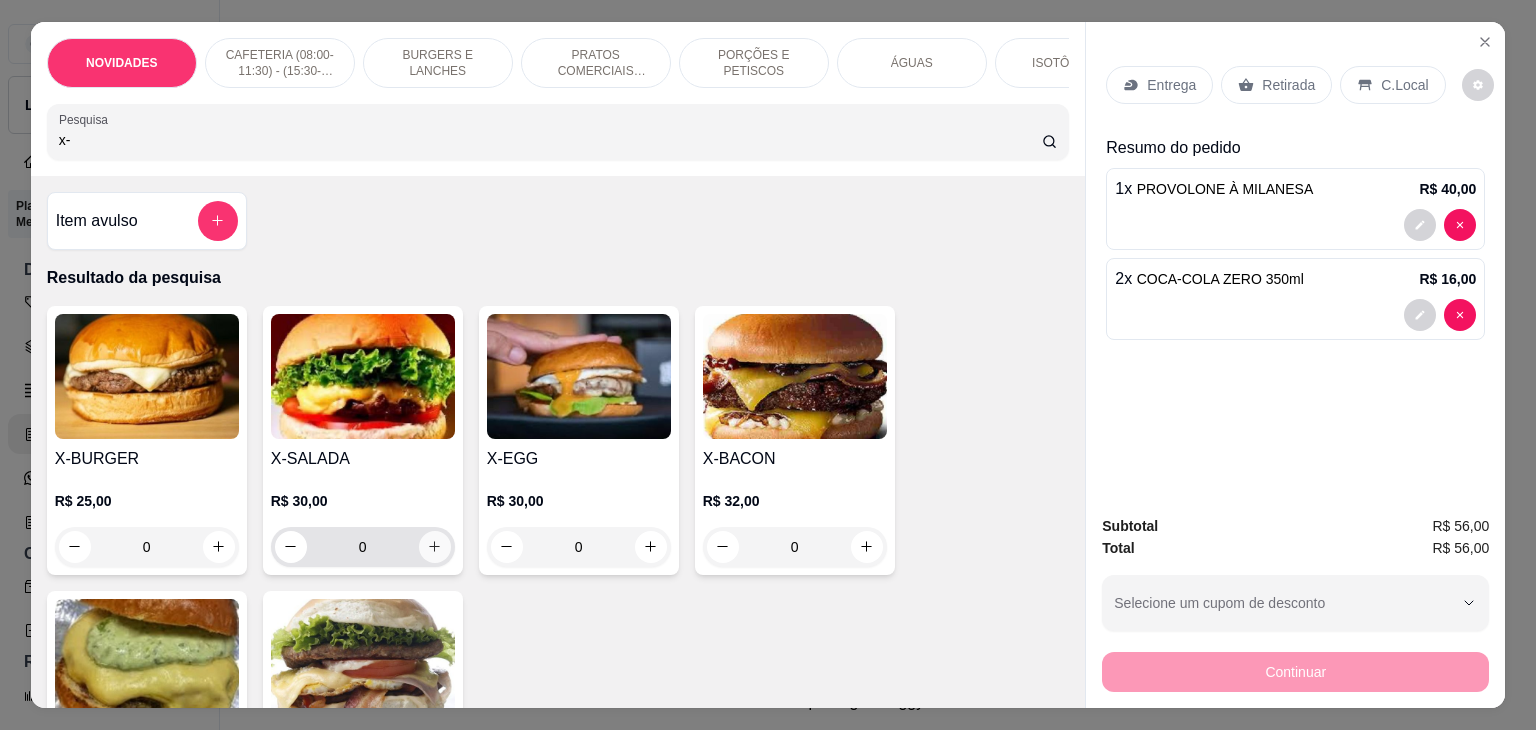 type on "x-" 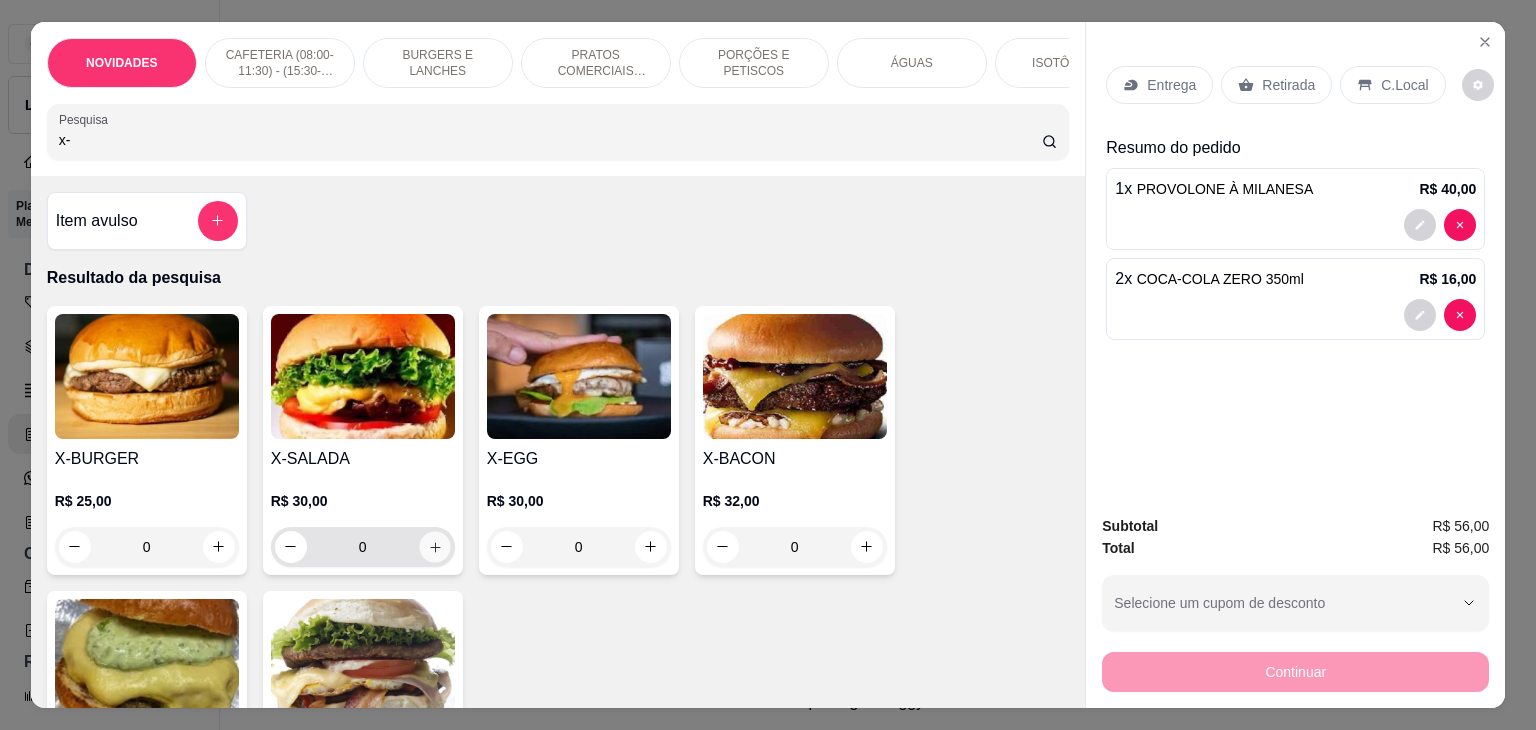click at bounding box center (434, 546) 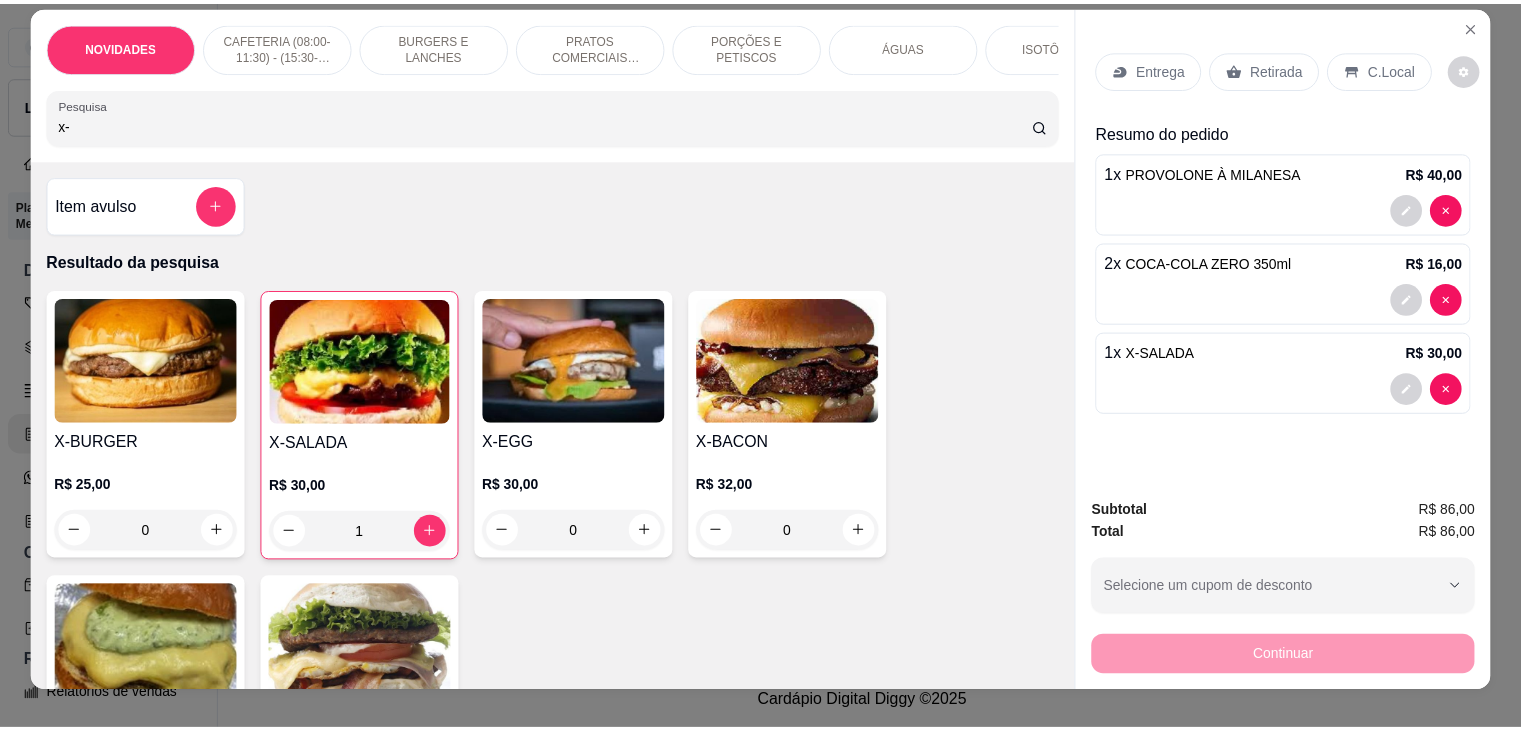 scroll, scrollTop: 0, scrollLeft: 0, axis: both 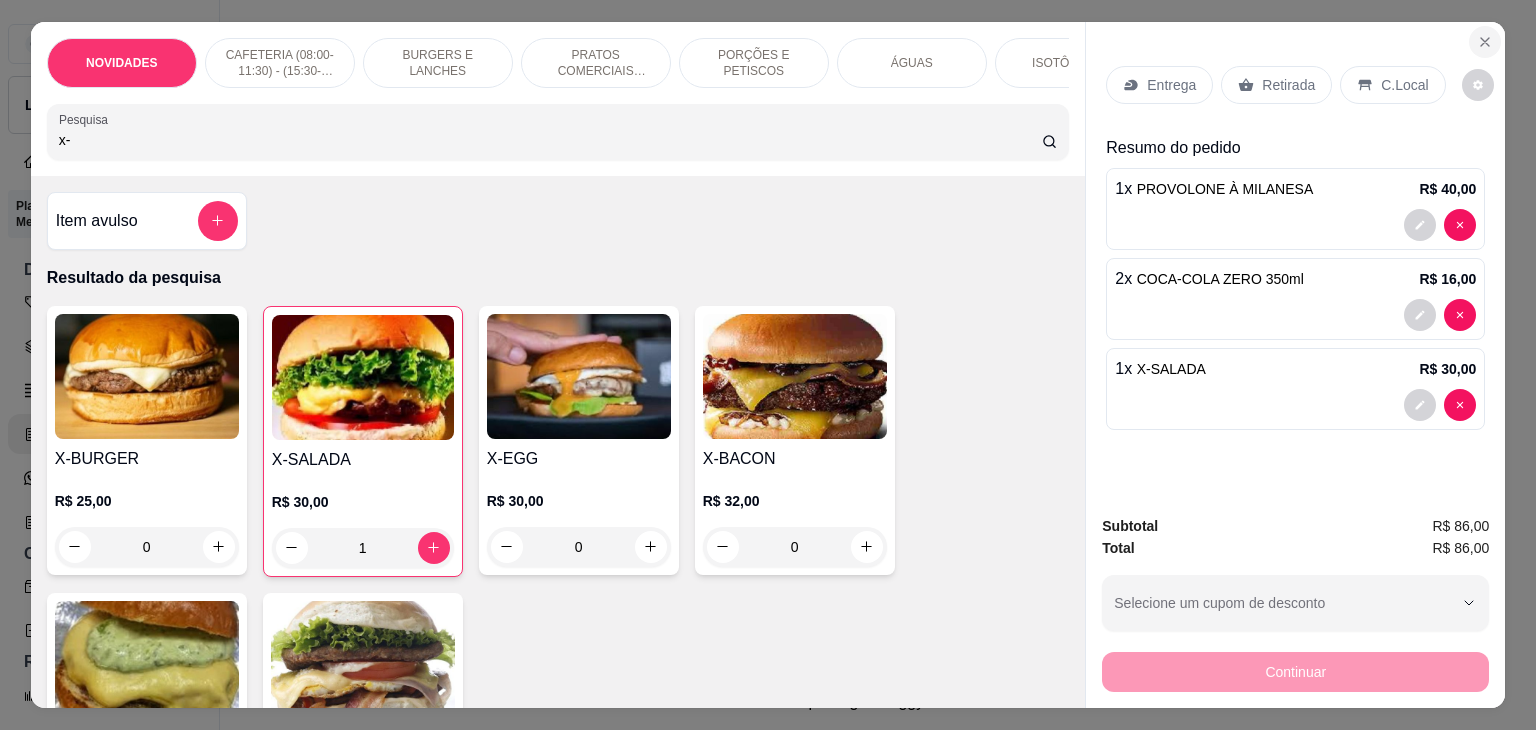 click 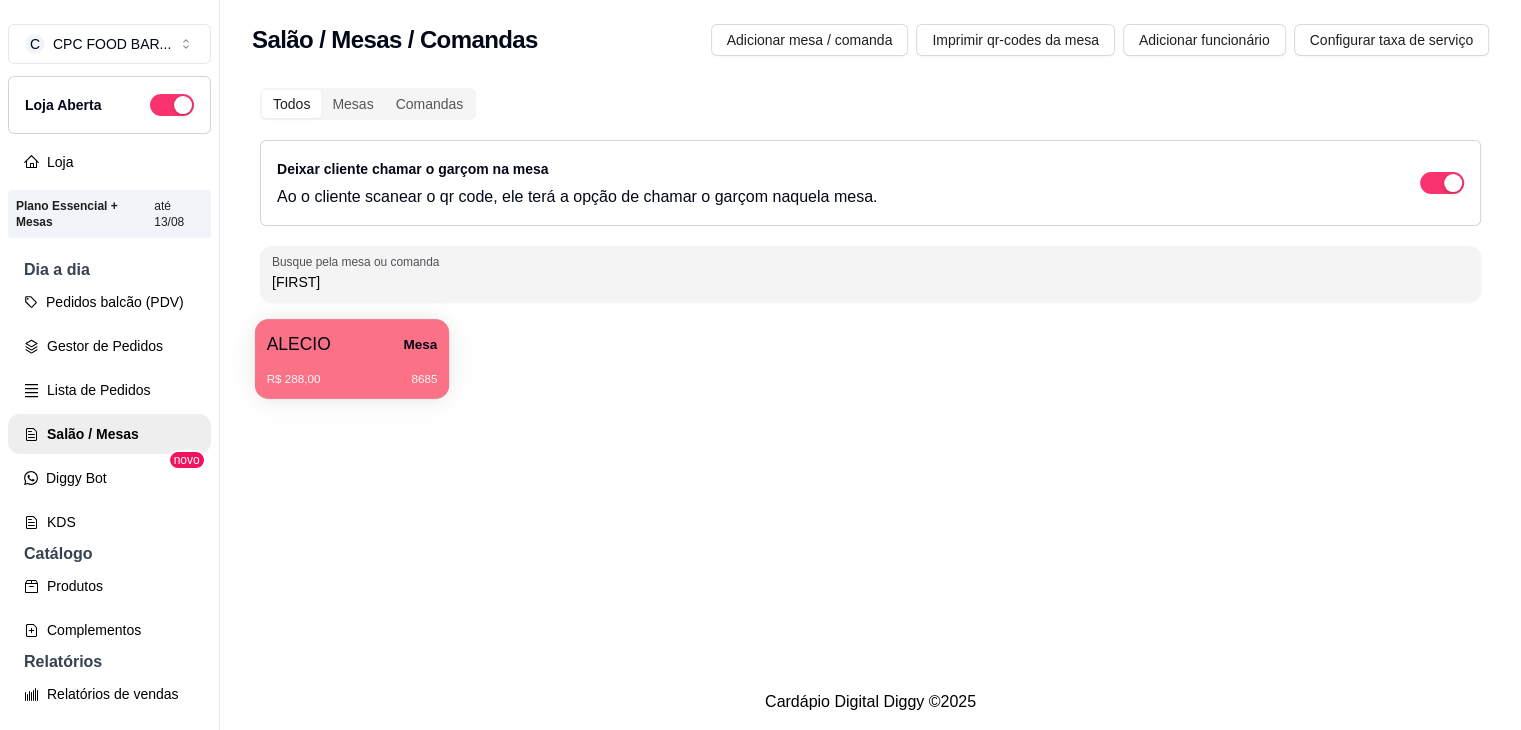 click on "R$ 288,00 8685" at bounding box center [352, 372] 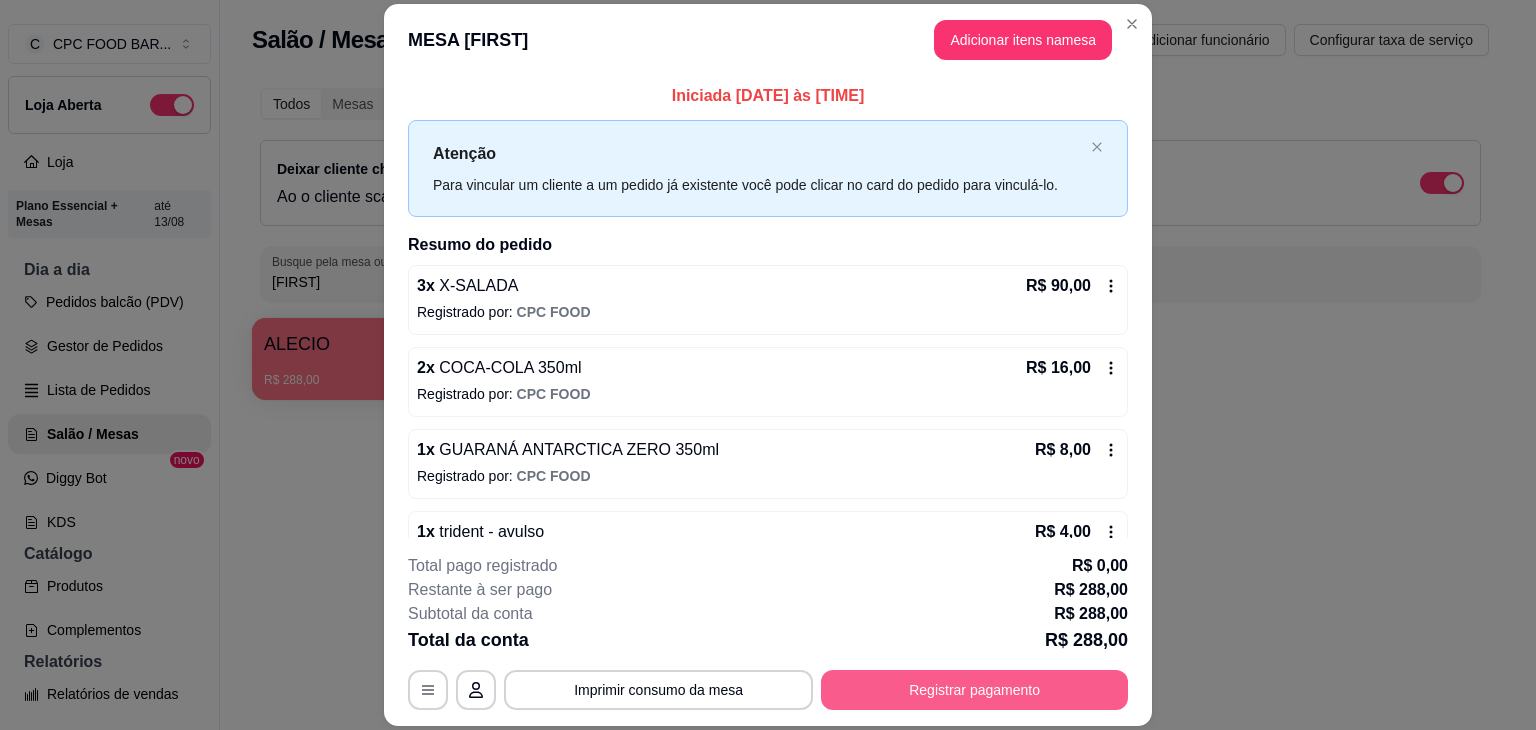 click on "Registrar pagamento" at bounding box center [974, 690] 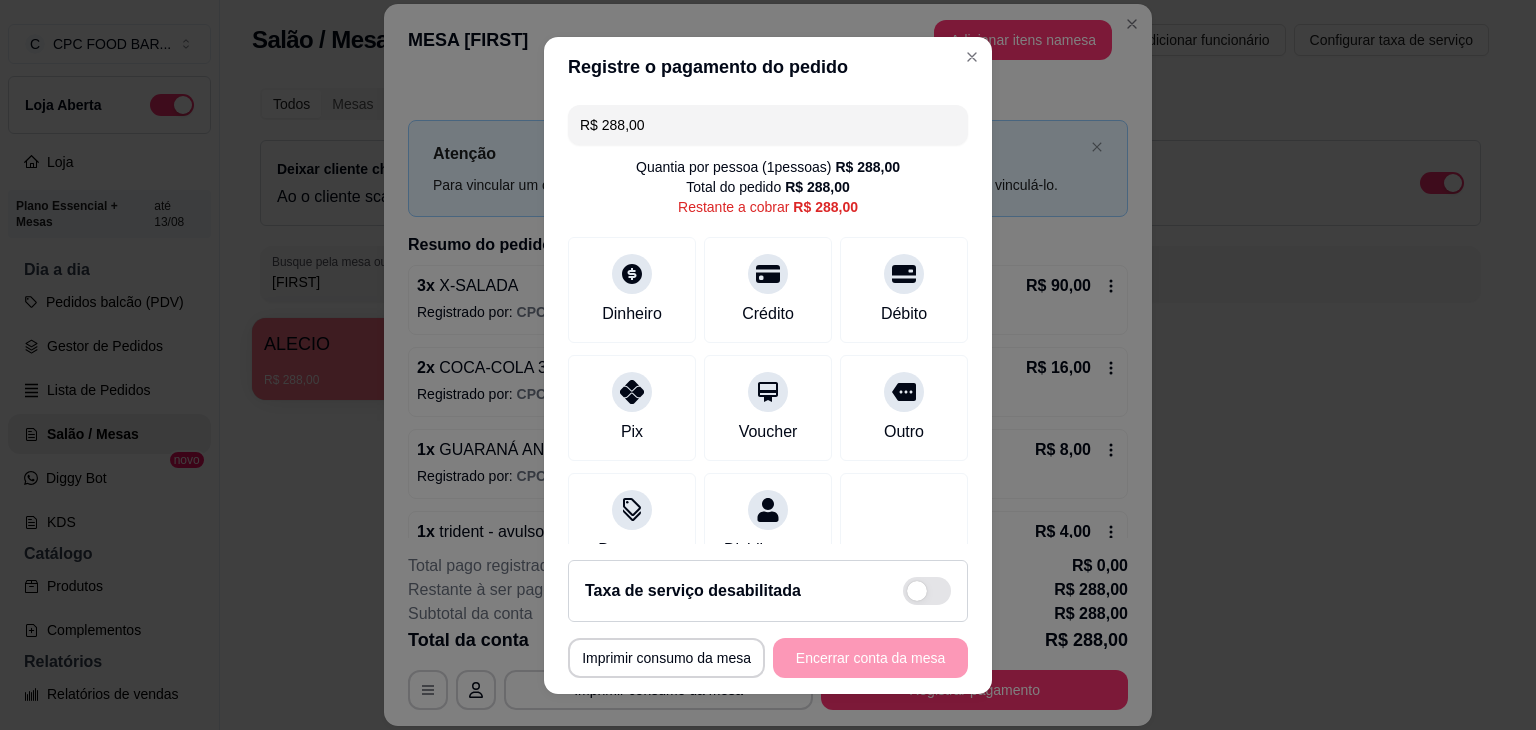 drag, startPoint x: 668, startPoint y: 124, endPoint x: 570, endPoint y: 124, distance: 98 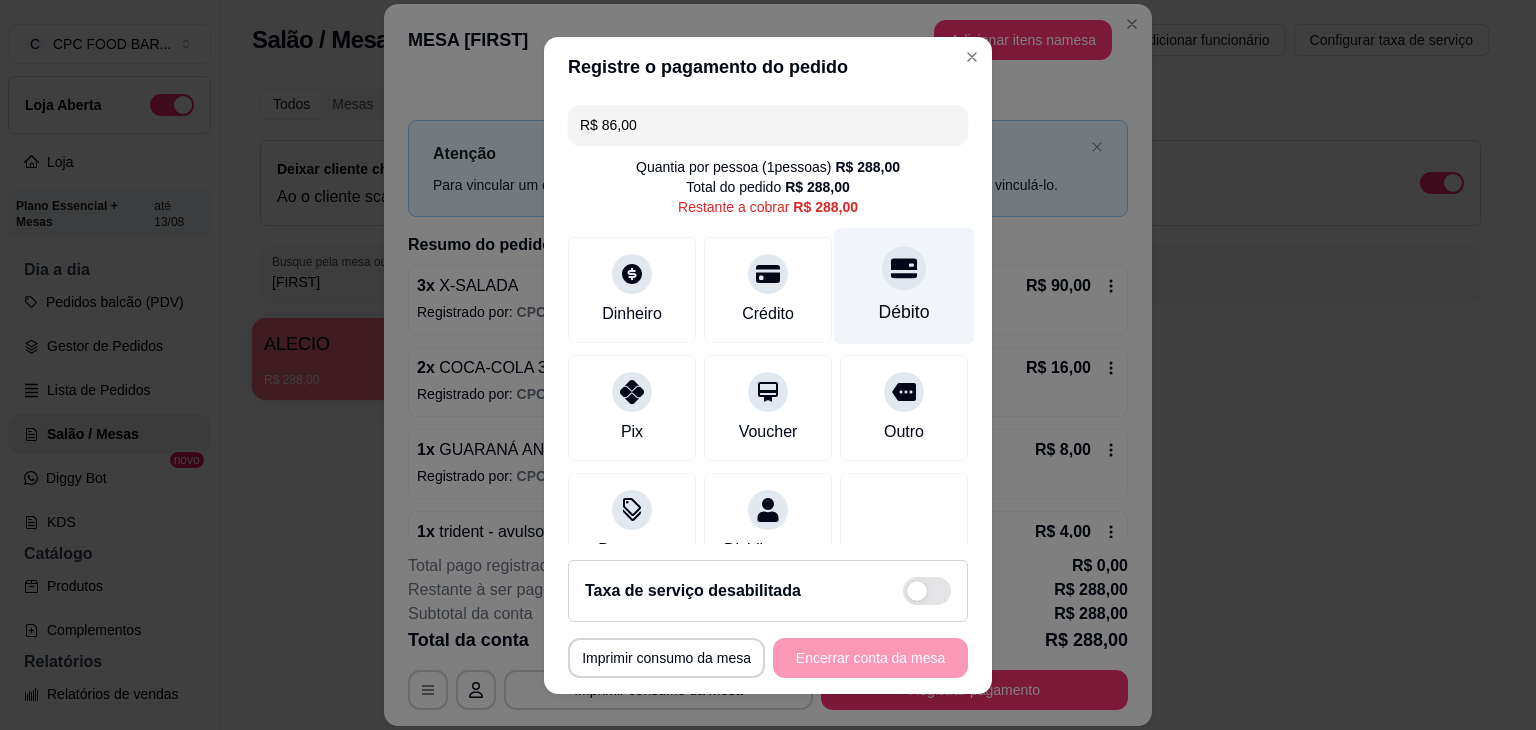 click at bounding box center [904, 268] 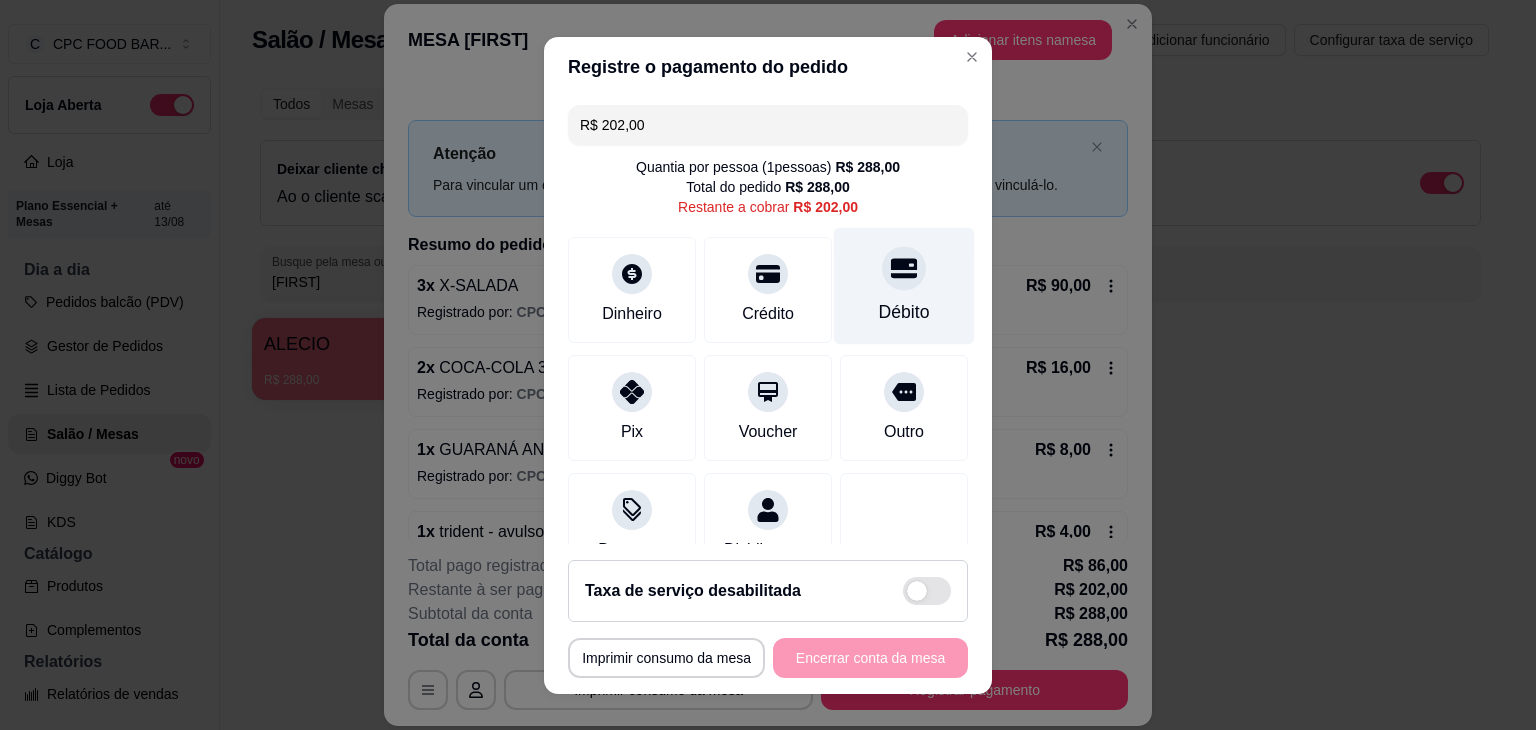 click at bounding box center (904, 268) 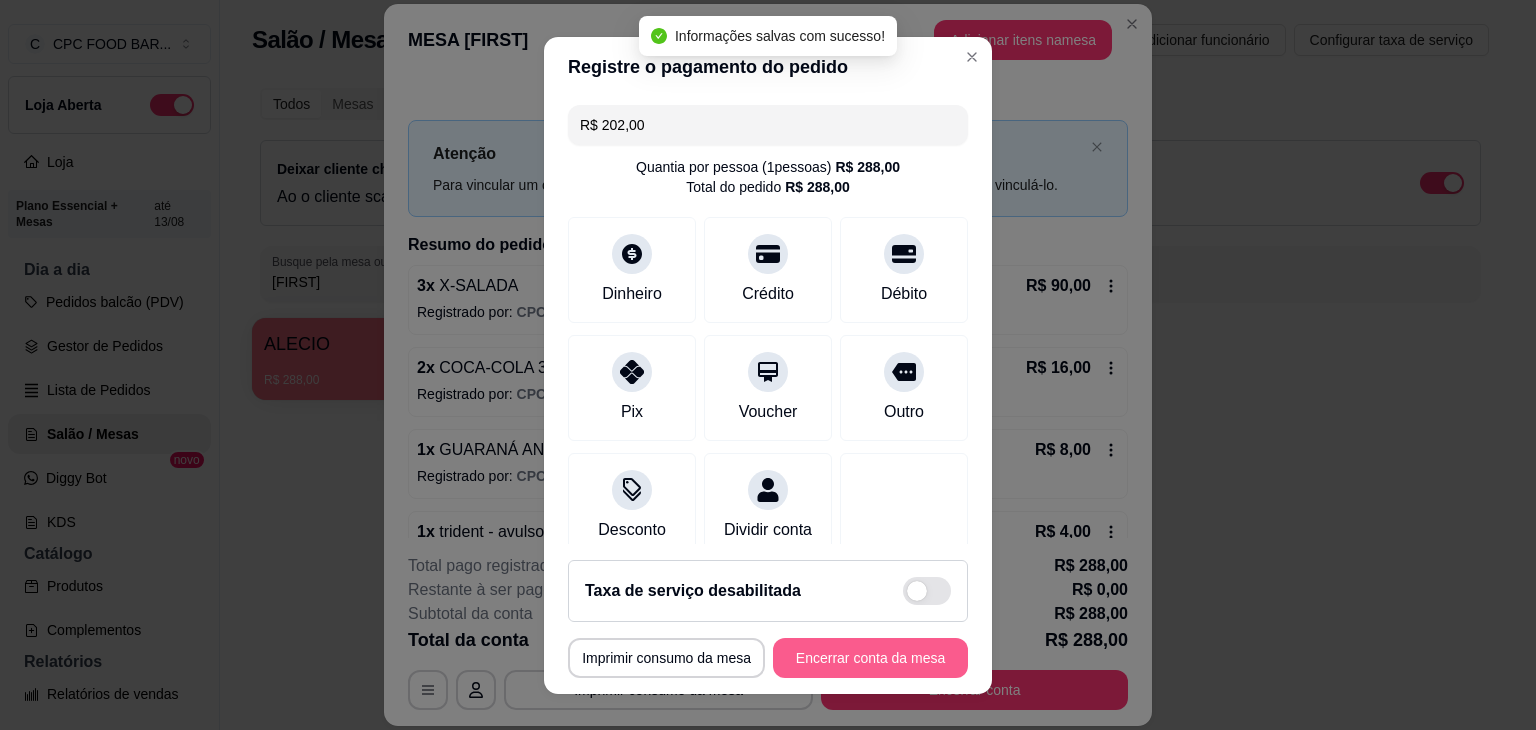 type on "R$ 0,00" 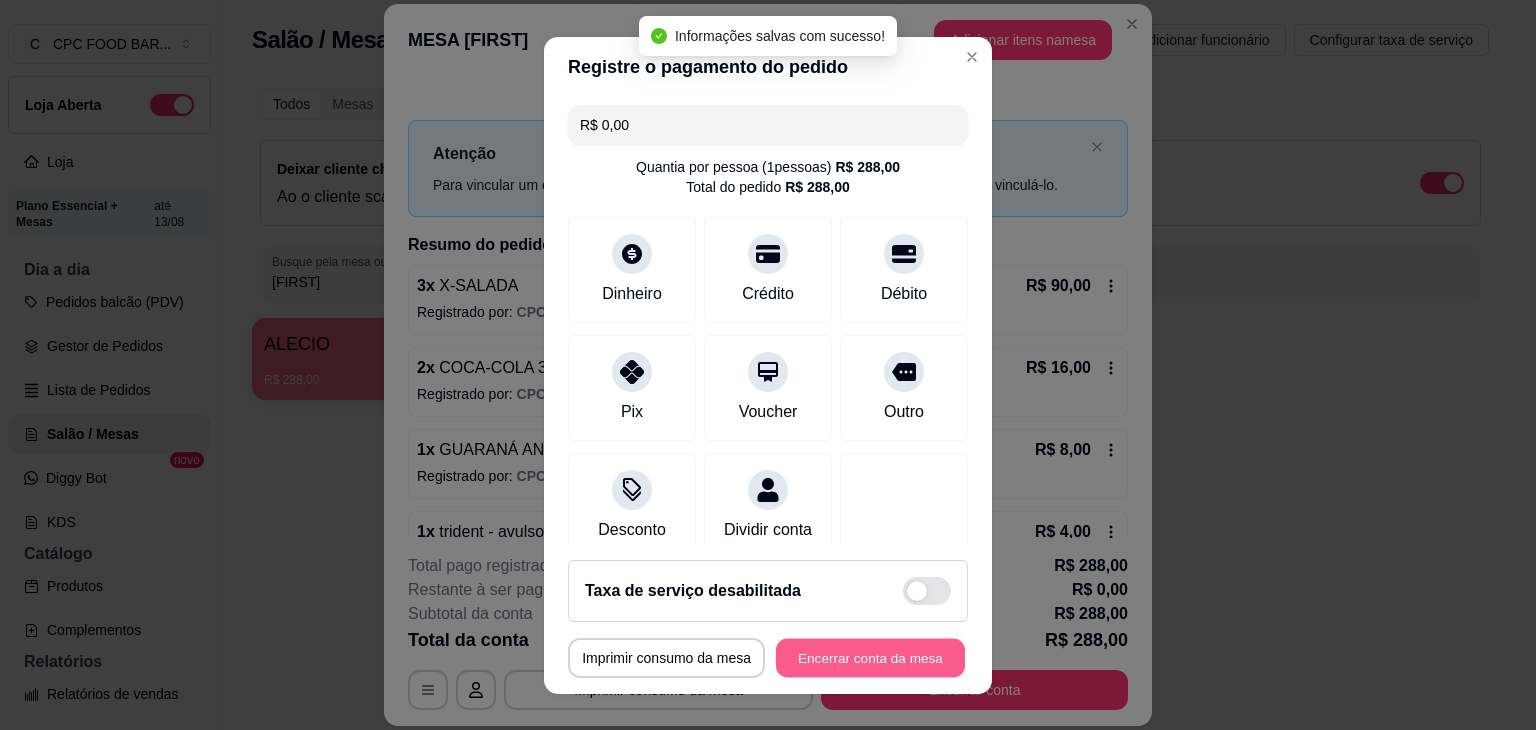 click on "Encerrar conta da mesa" at bounding box center [870, 657] 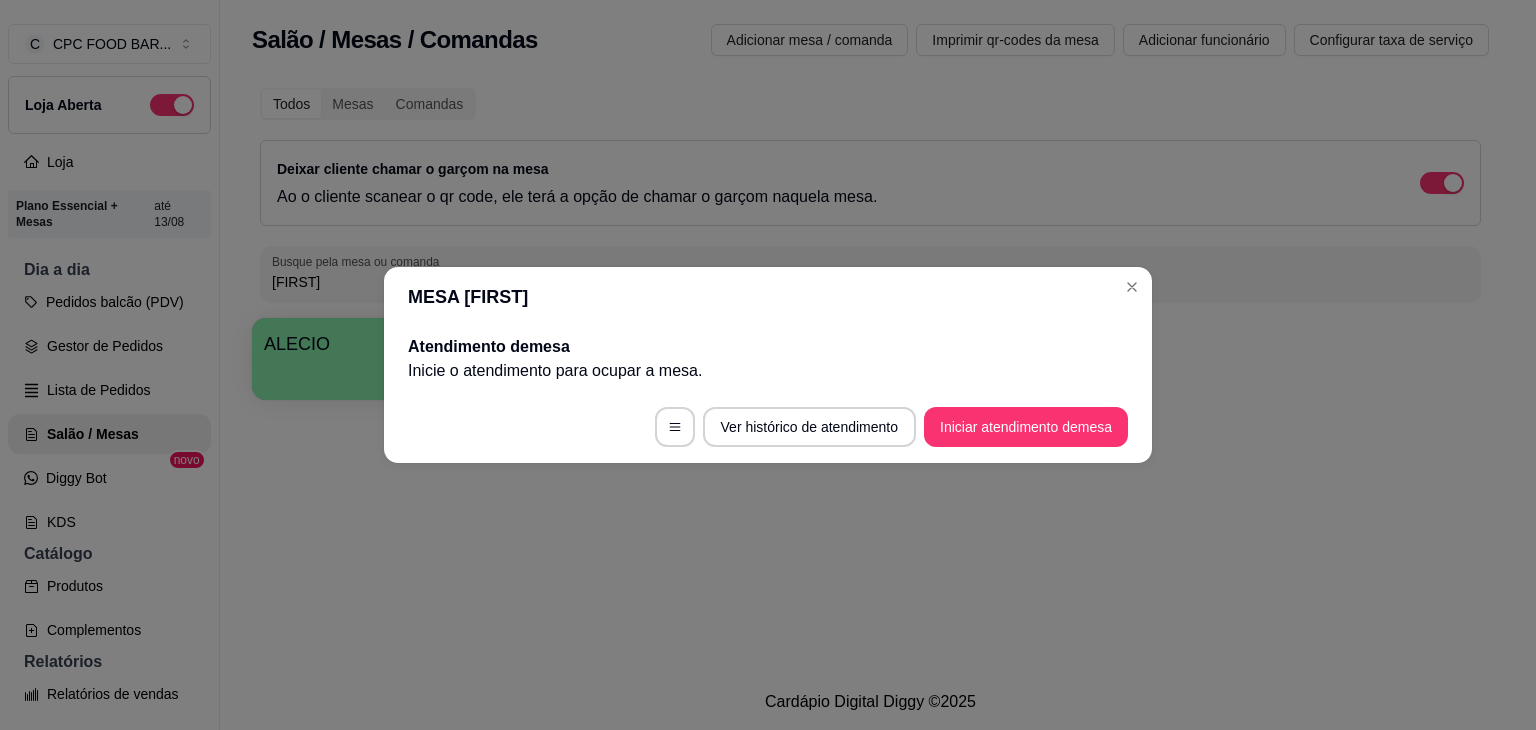 type 